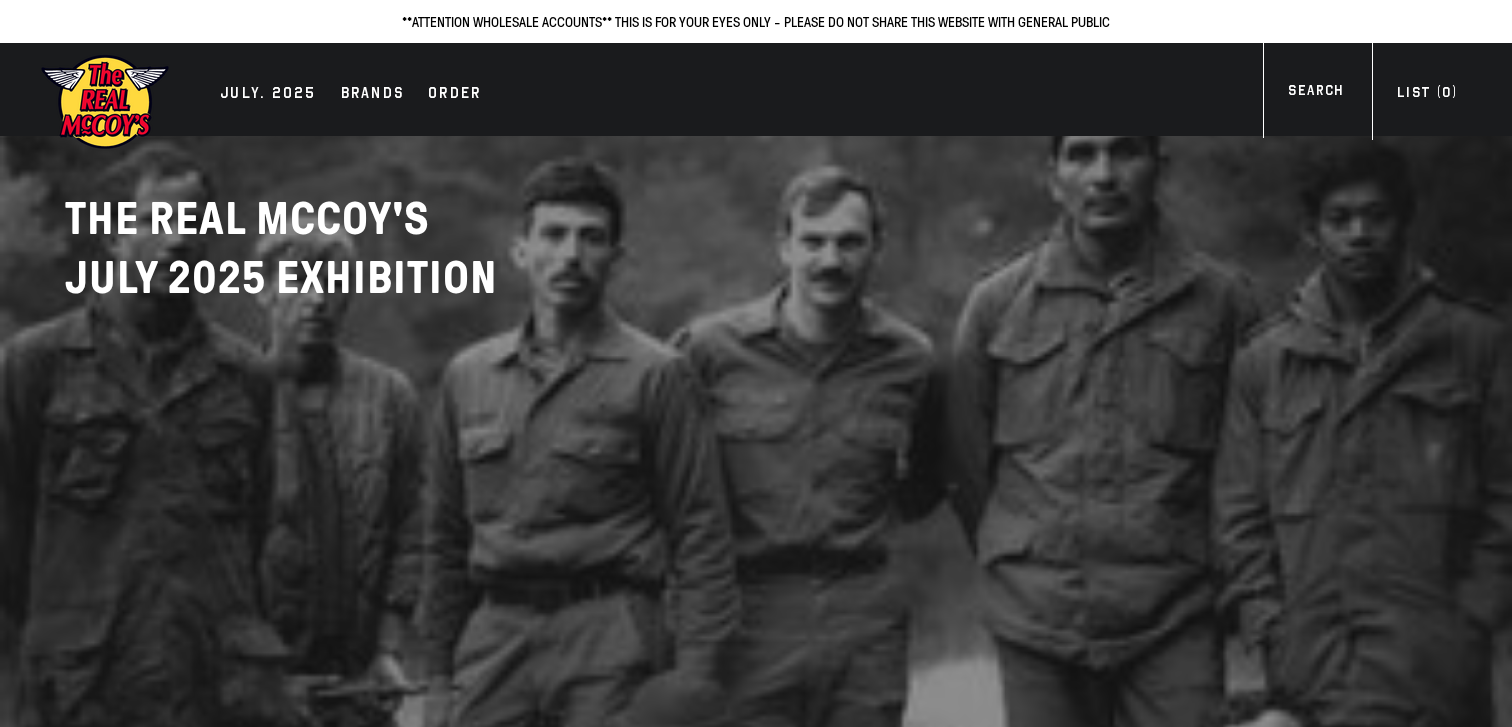 scroll, scrollTop: 0, scrollLeft: 0, axis: both 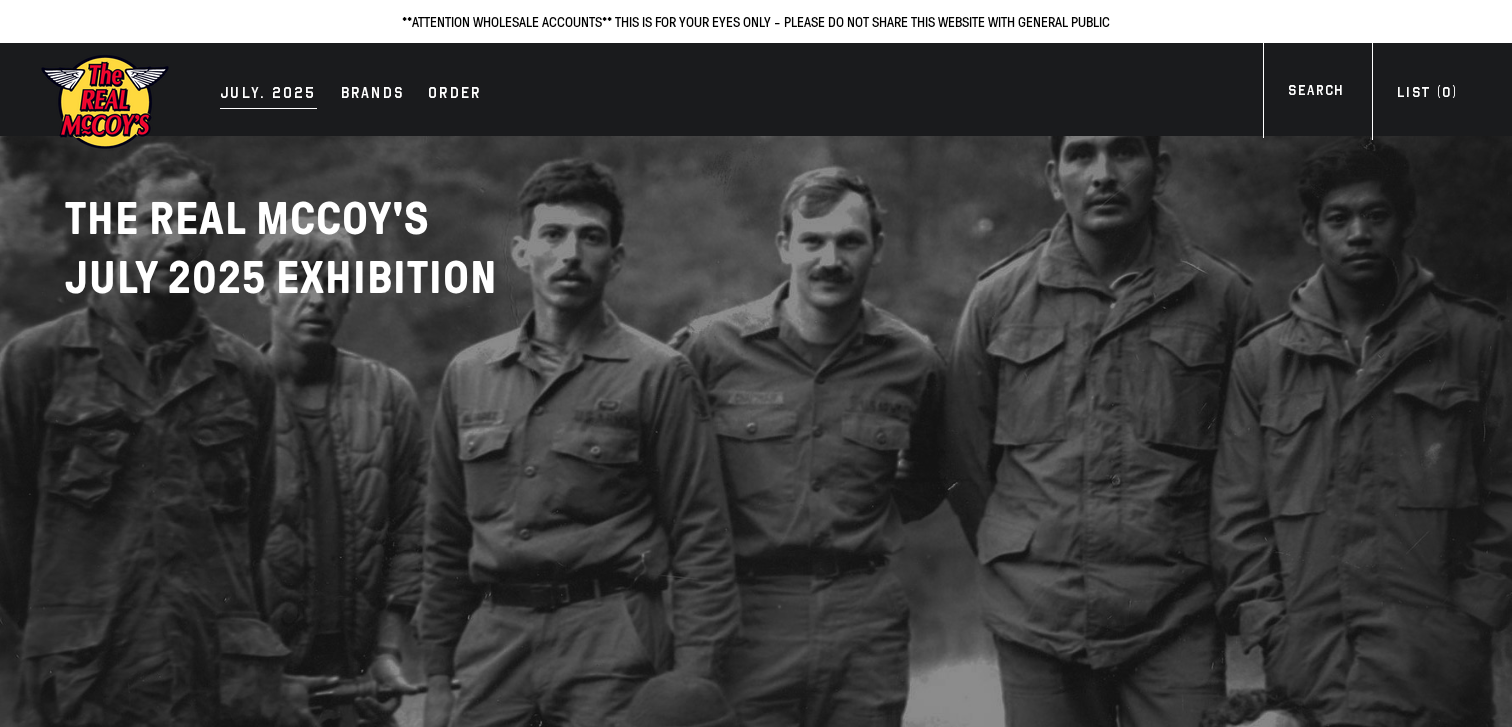click on "JULY. 2025" at bounding box center (268, 95) 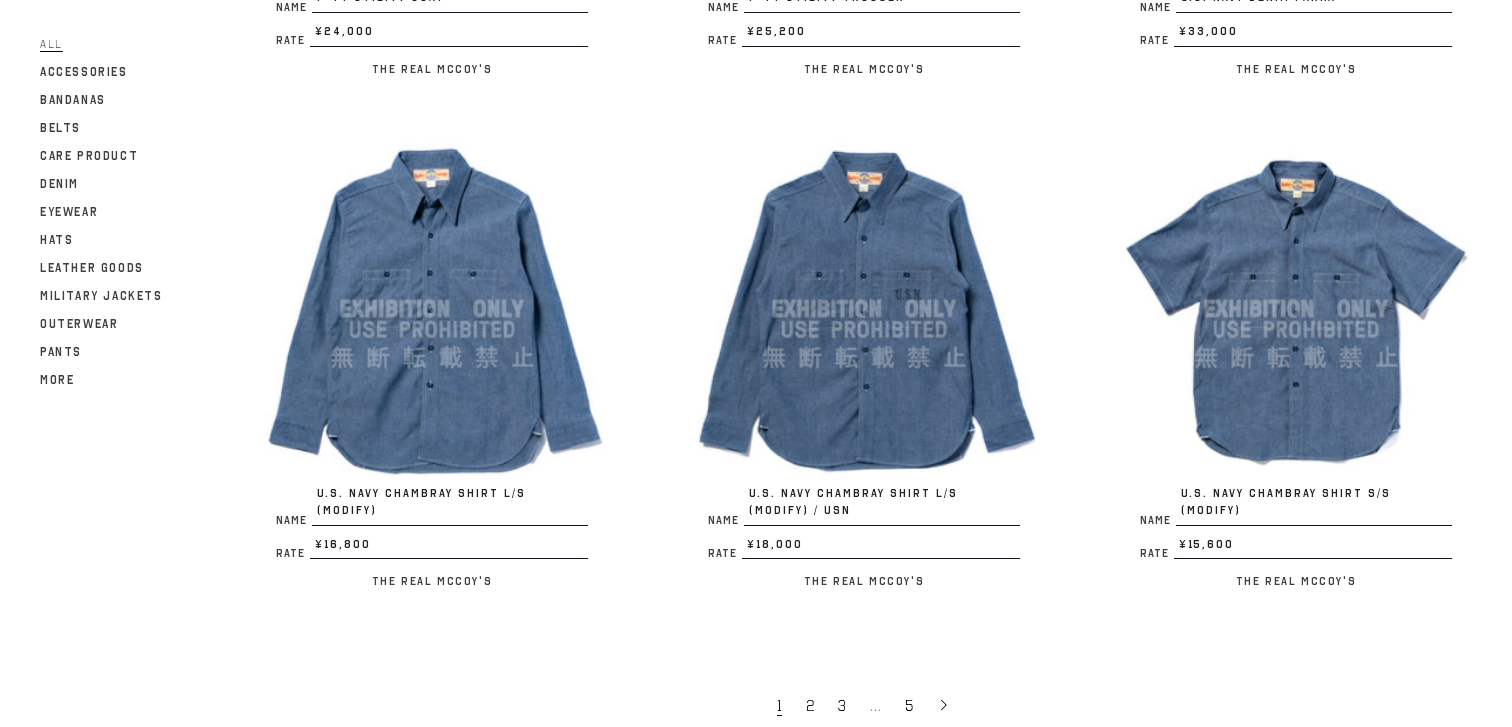scroll, scrollTop: 3668, scrollLeft: 0, axis: vertical 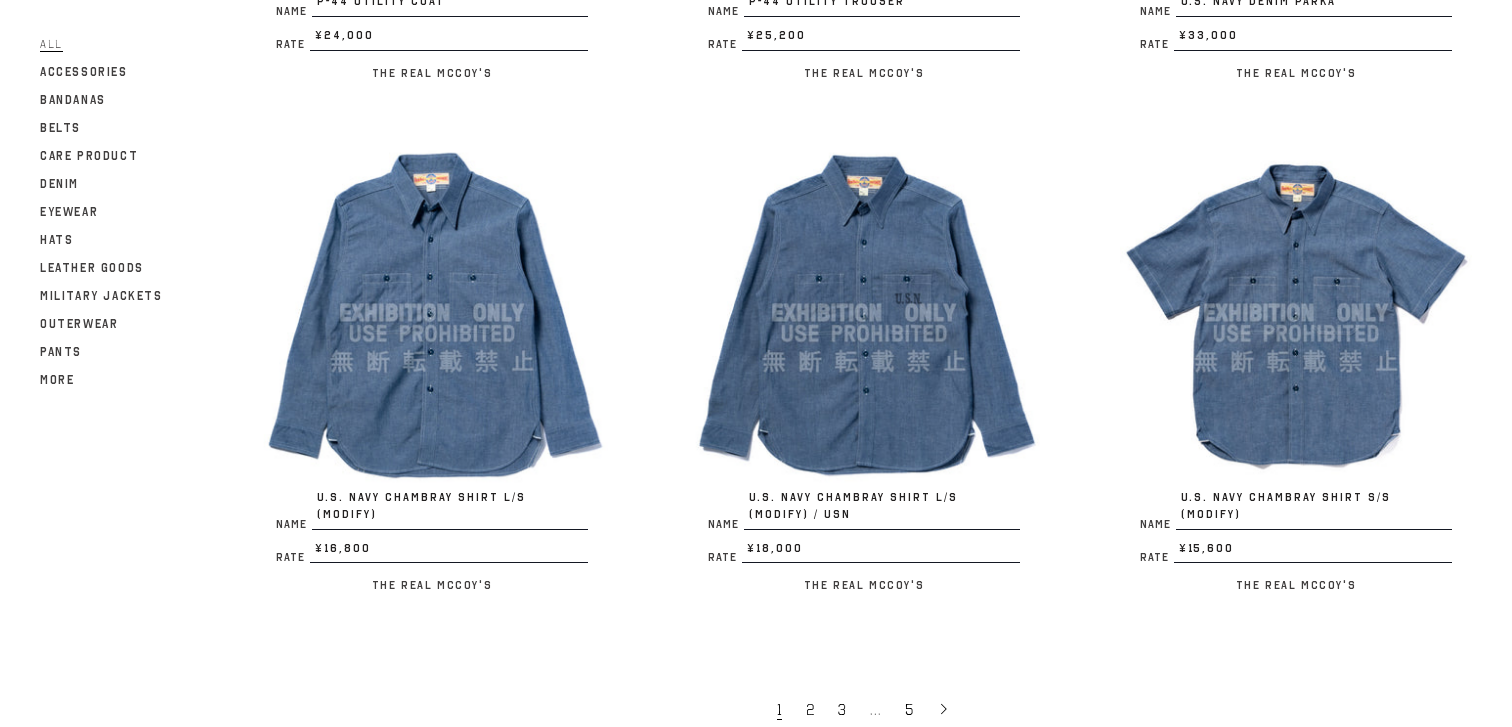 click at bounding box center (1296, 313) 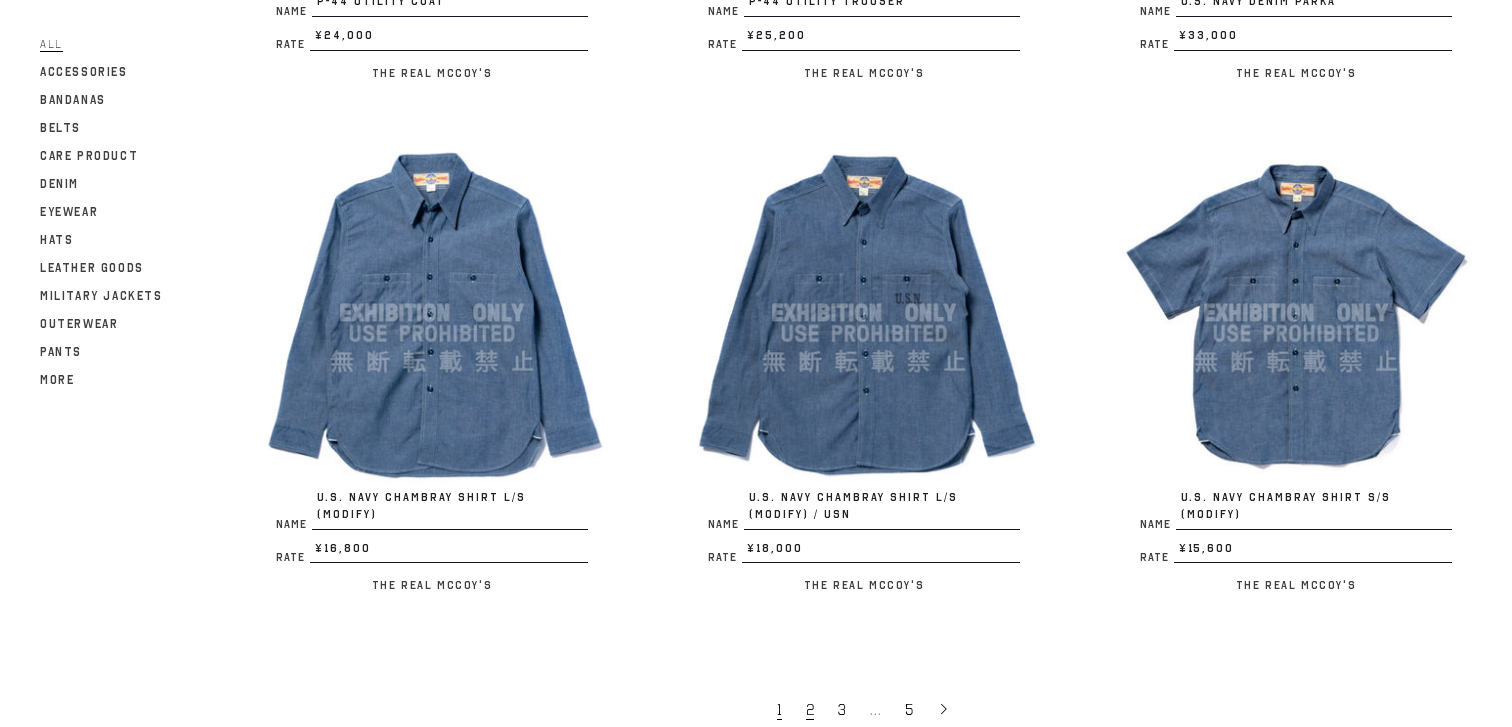 click on "2" at bounding box center [812, 709] 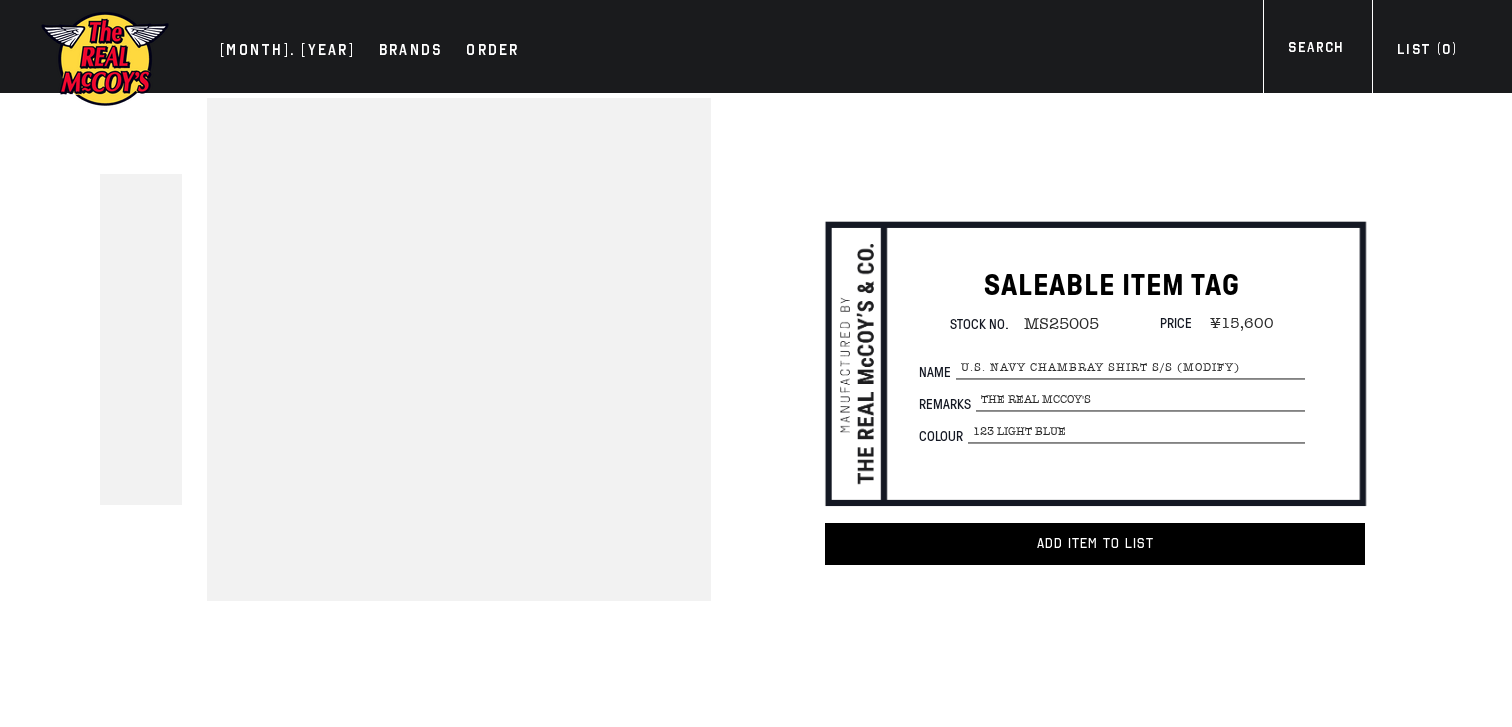 scroll, scrollTop: 0, scrollLeft: 0, axis: both 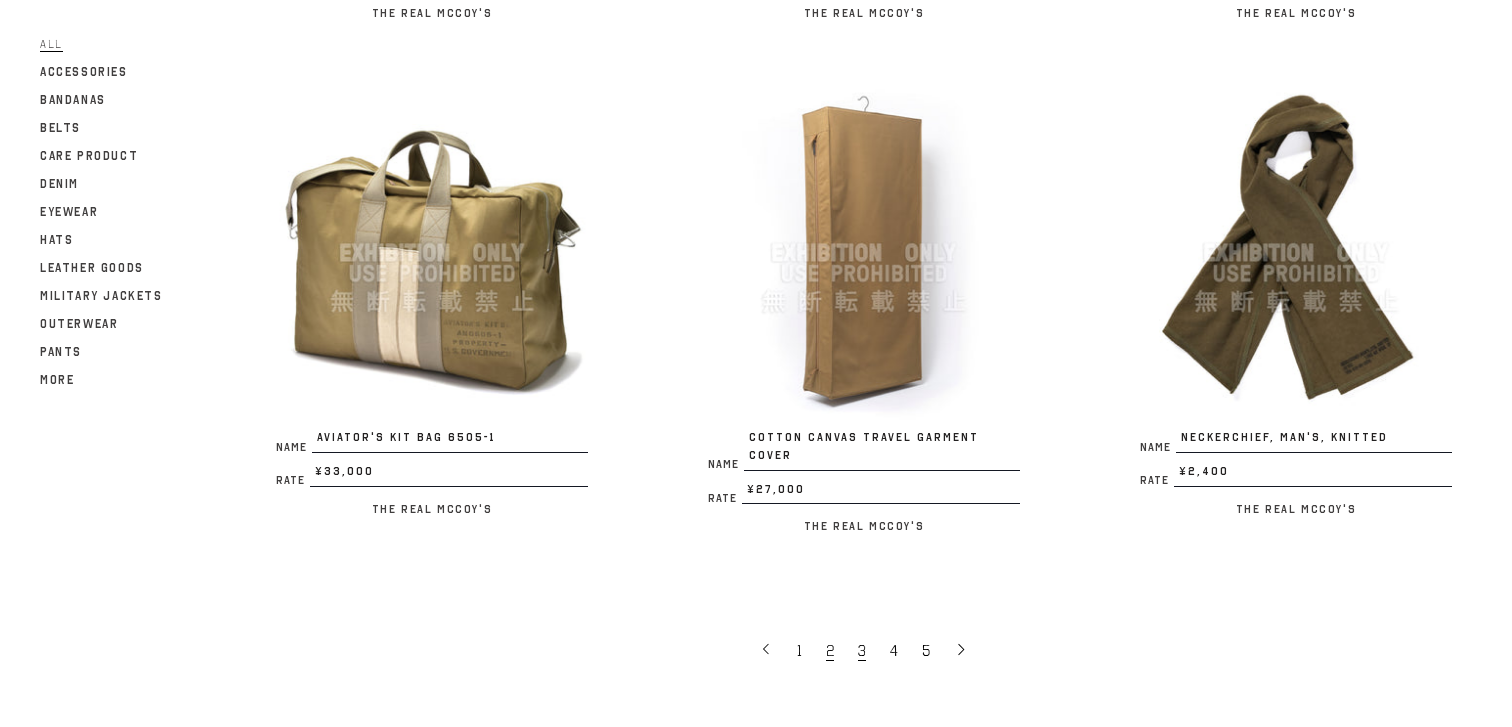 click on "3" at bounding box center [864, 650] 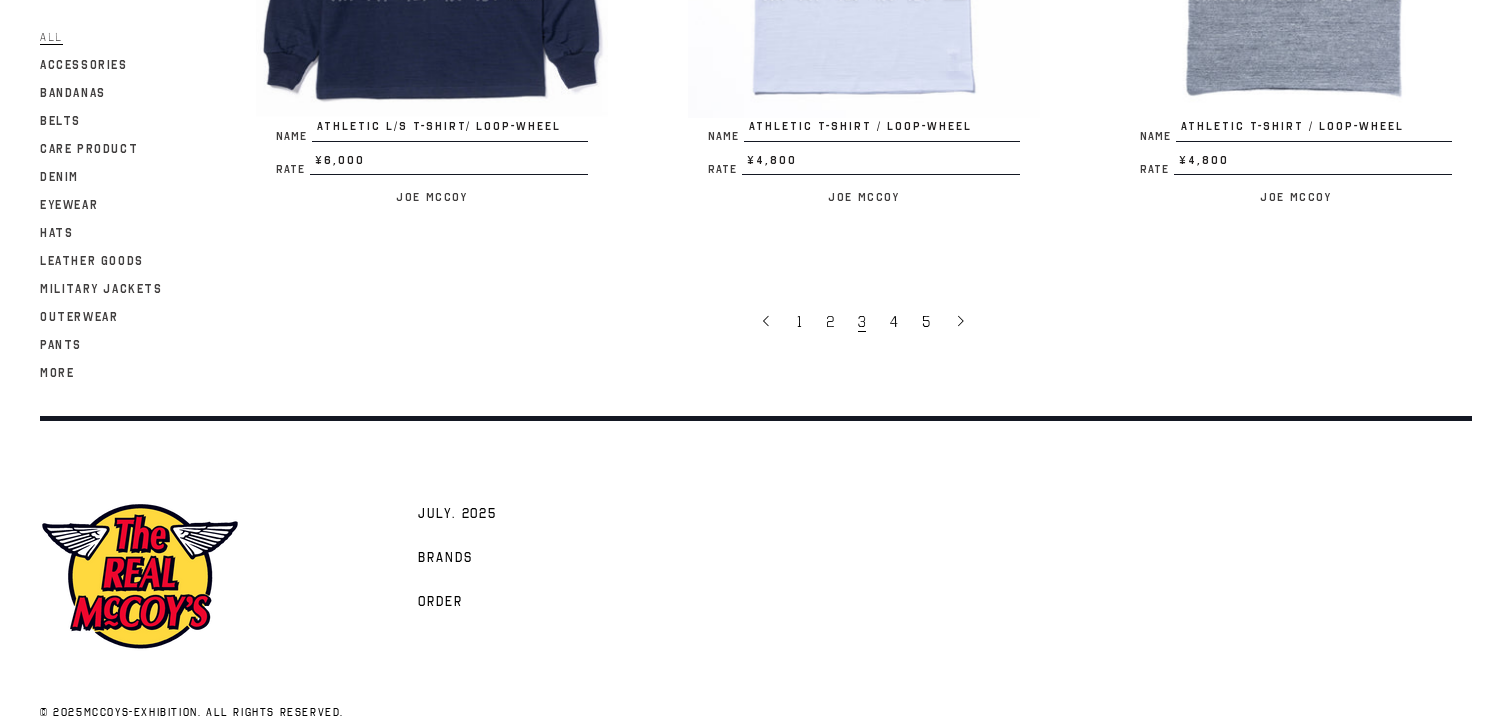 scroll, scrollTop: 4055, scrollLeft: 0, axis: vertical 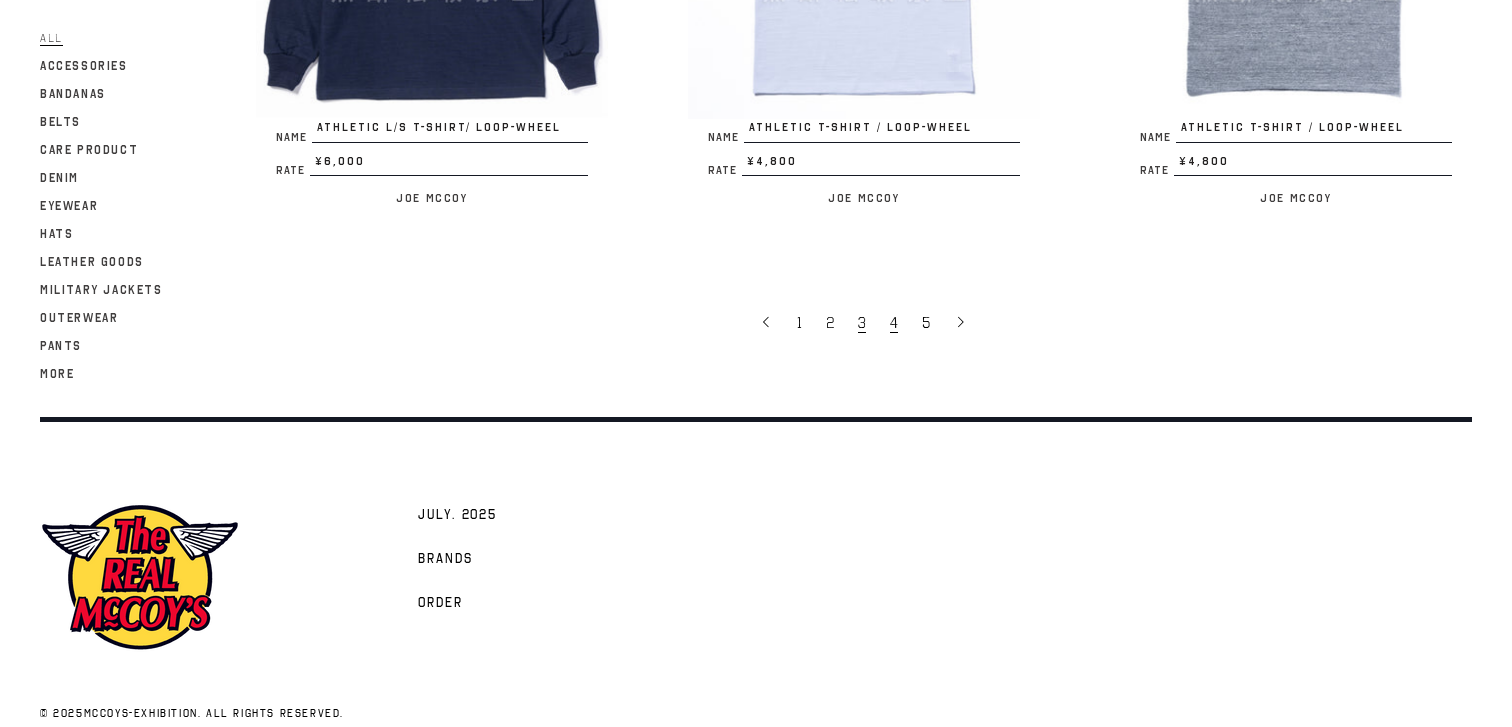 click on "4" at bounding box center (894, 323) 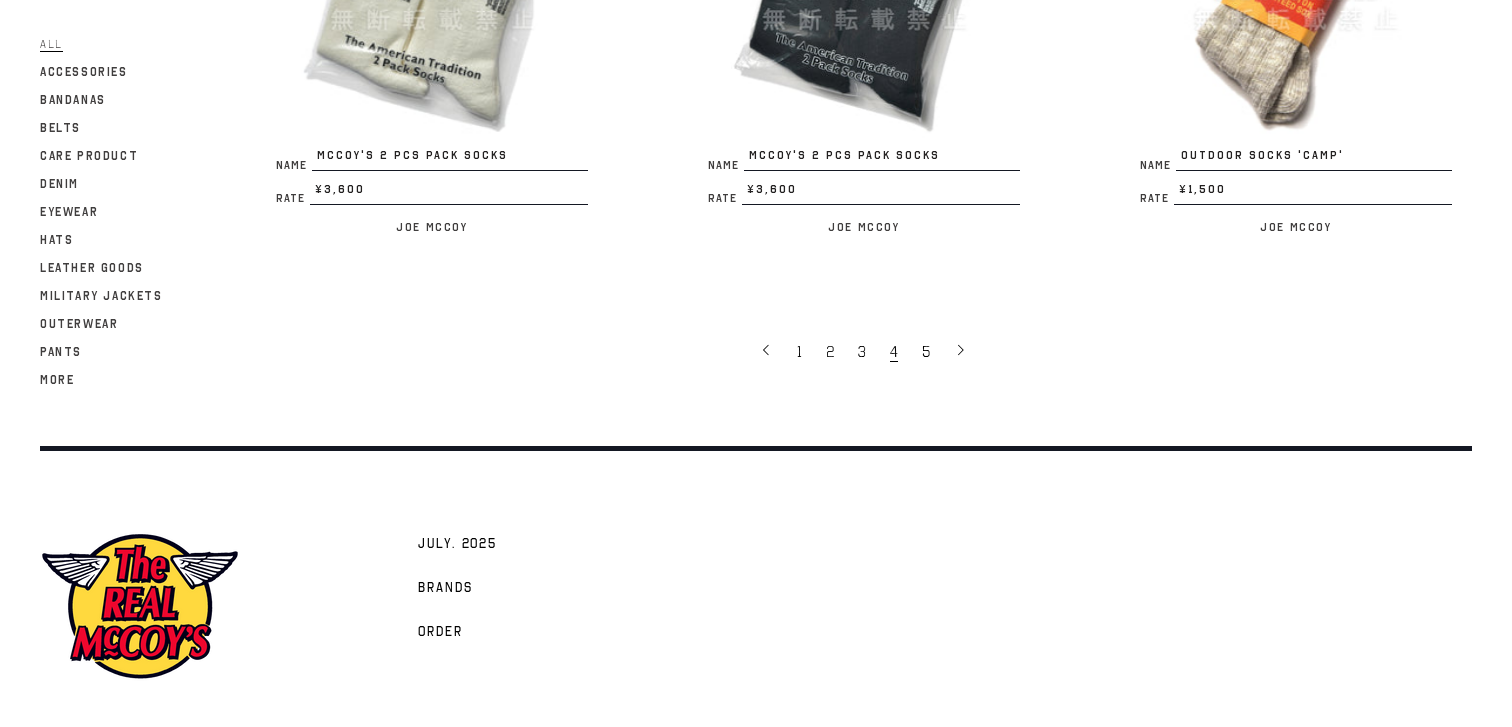 scroll, scrollTop: 3975, scrollLeft: 0, axis: vertical 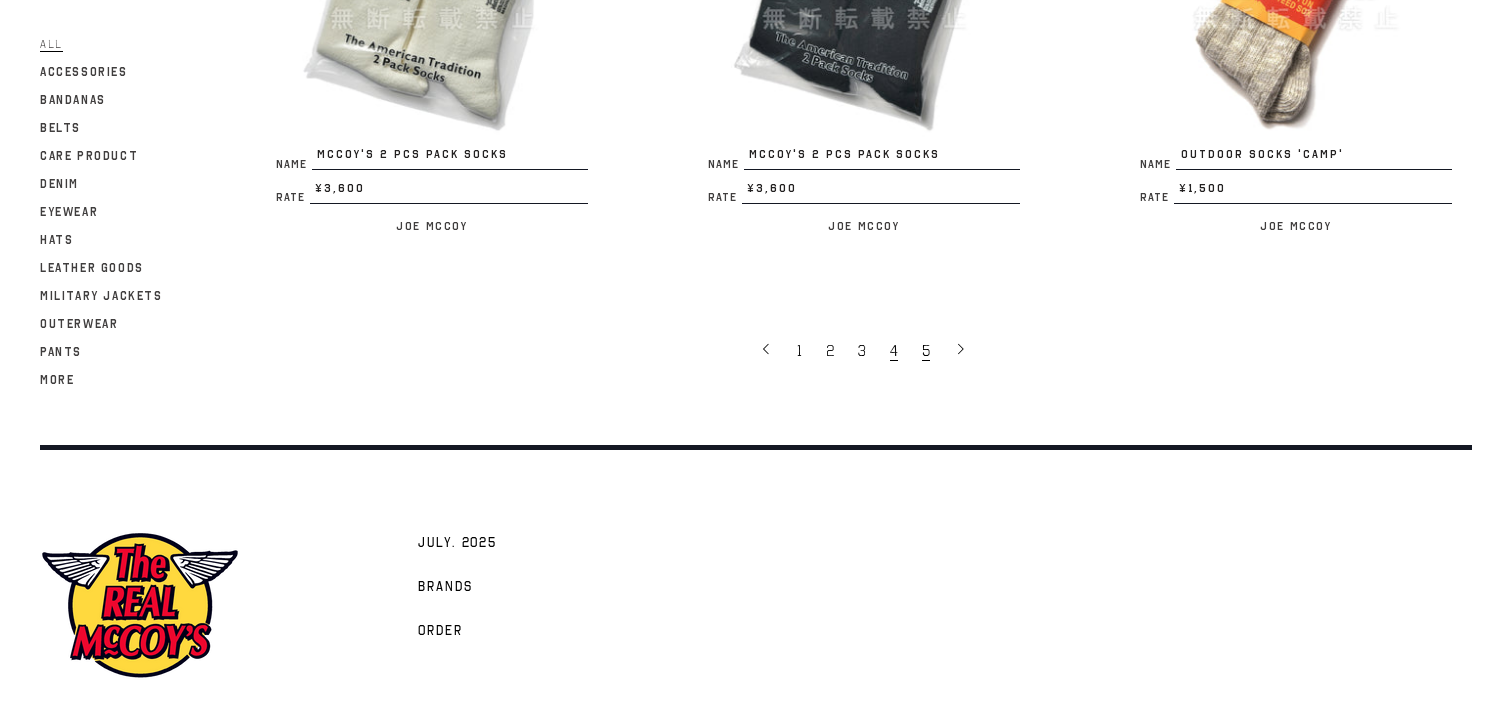 click on "5" at bounding box center (926, 351) 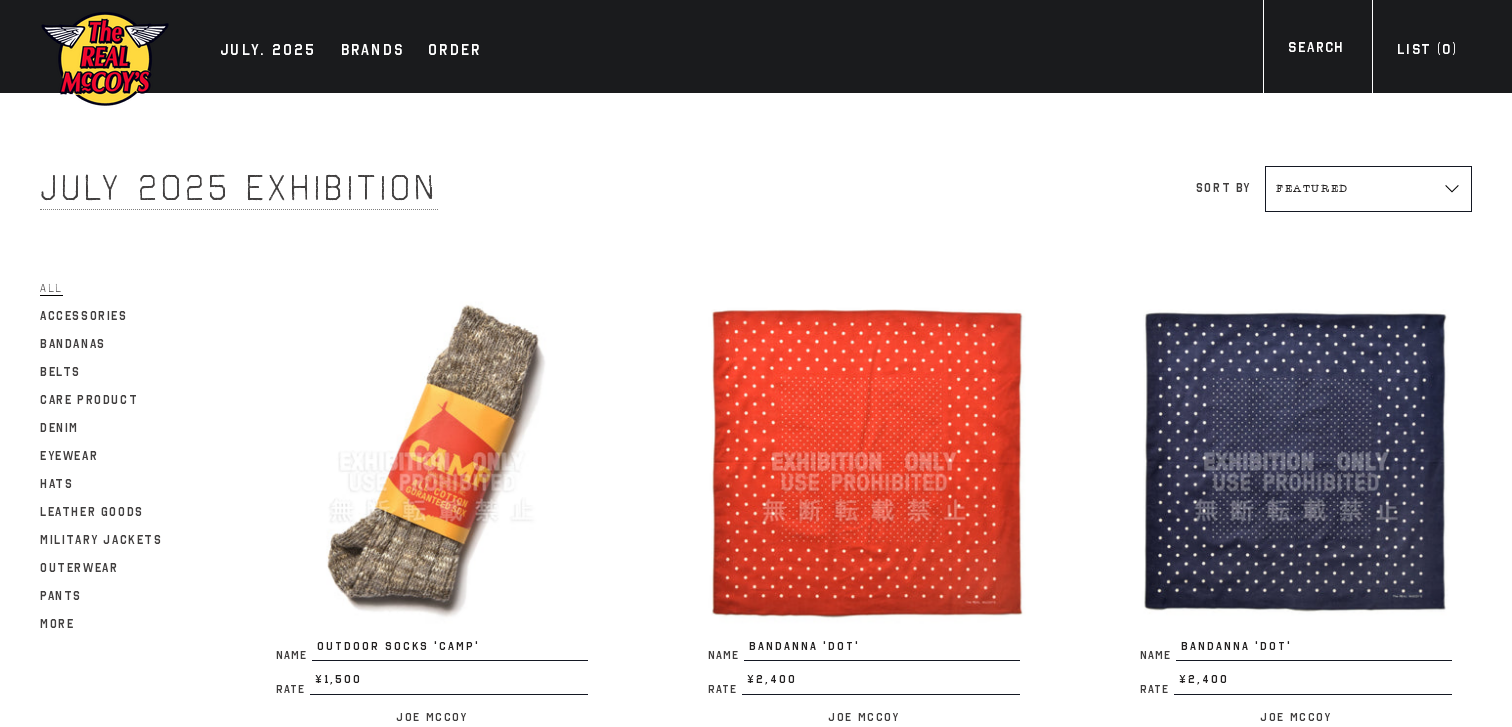 scroll, scrollTop: 0, scrollLeft: 0, axis: both 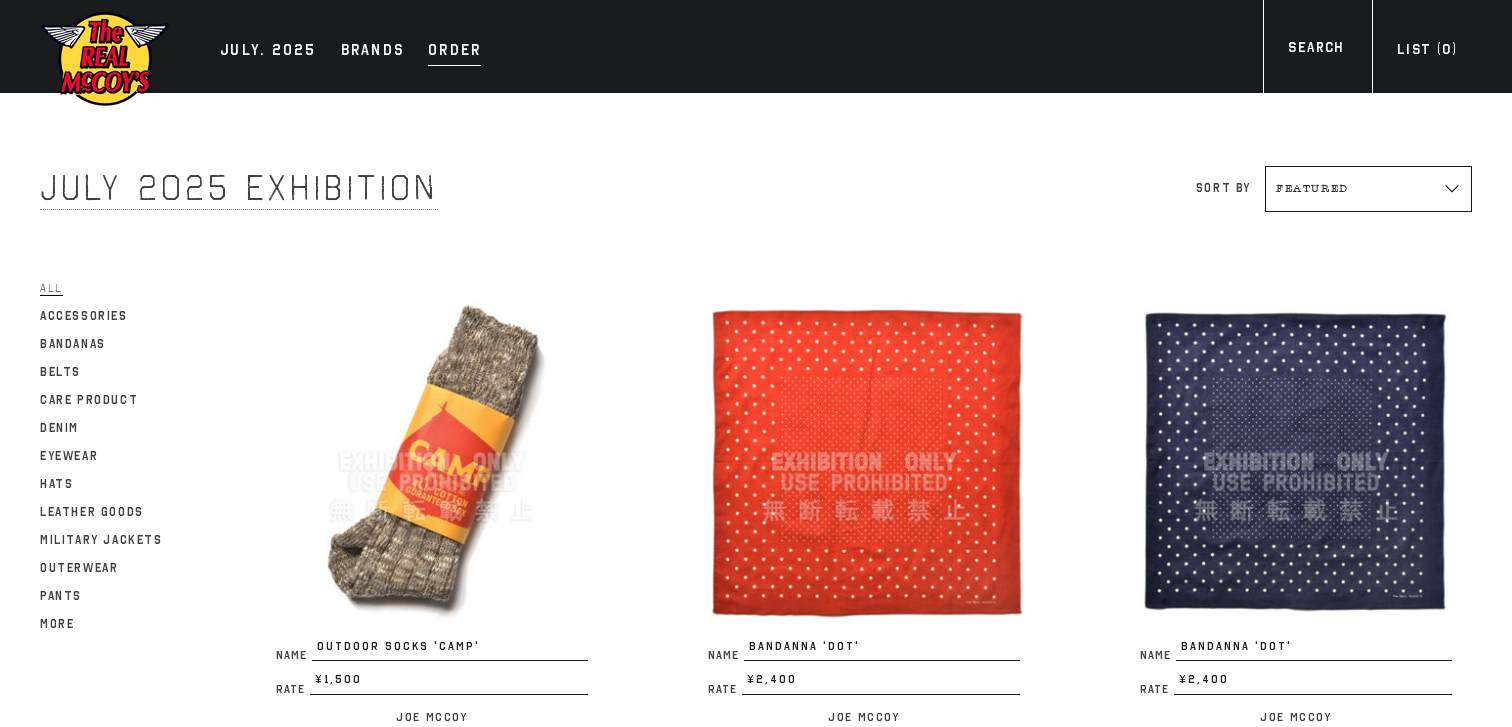 click on "Order" at bounding box center (454, 52) 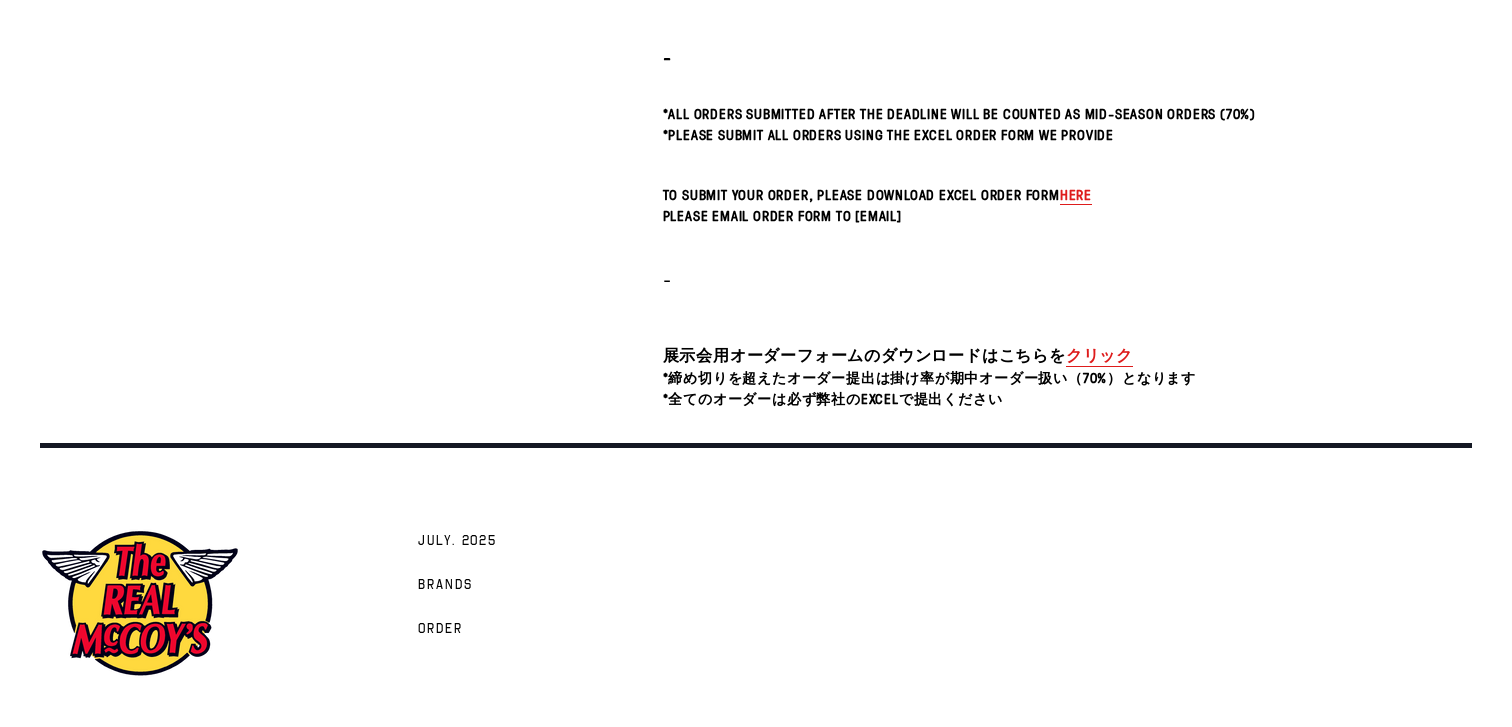 scroll, scrollTop: 726, scrollLeft: 0, axis: vertical 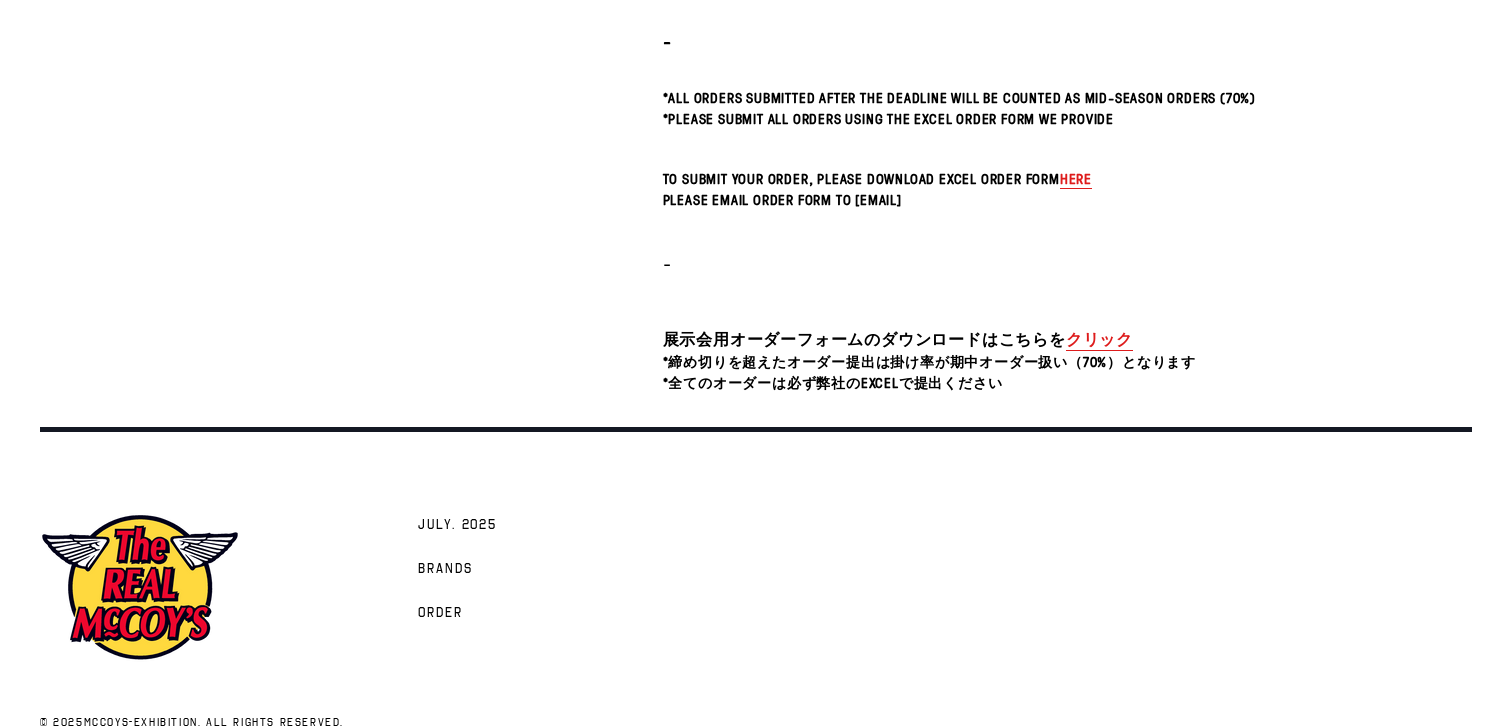 click on "here" at bounding box center [1076, 178] 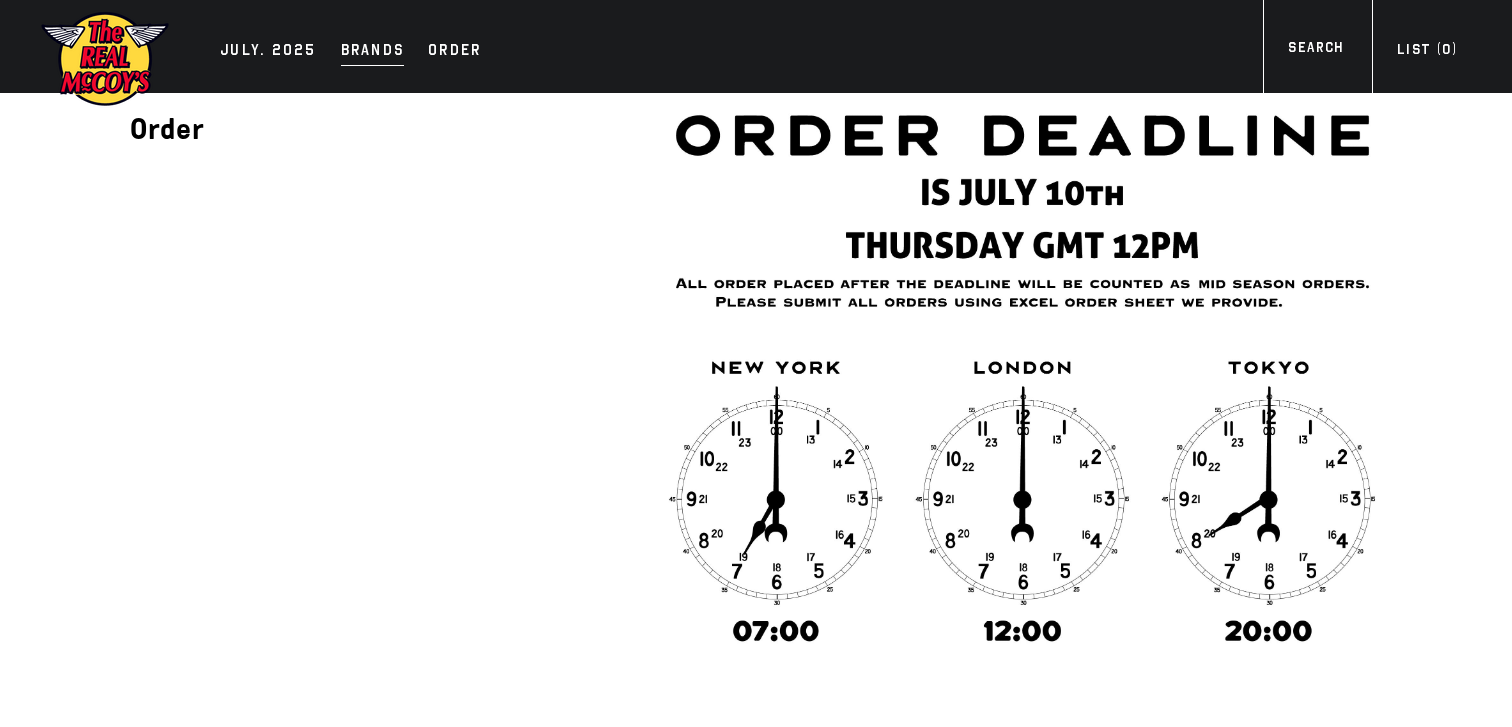 scroll, scrollTop: 0, scrollLeft: 0, axis: both 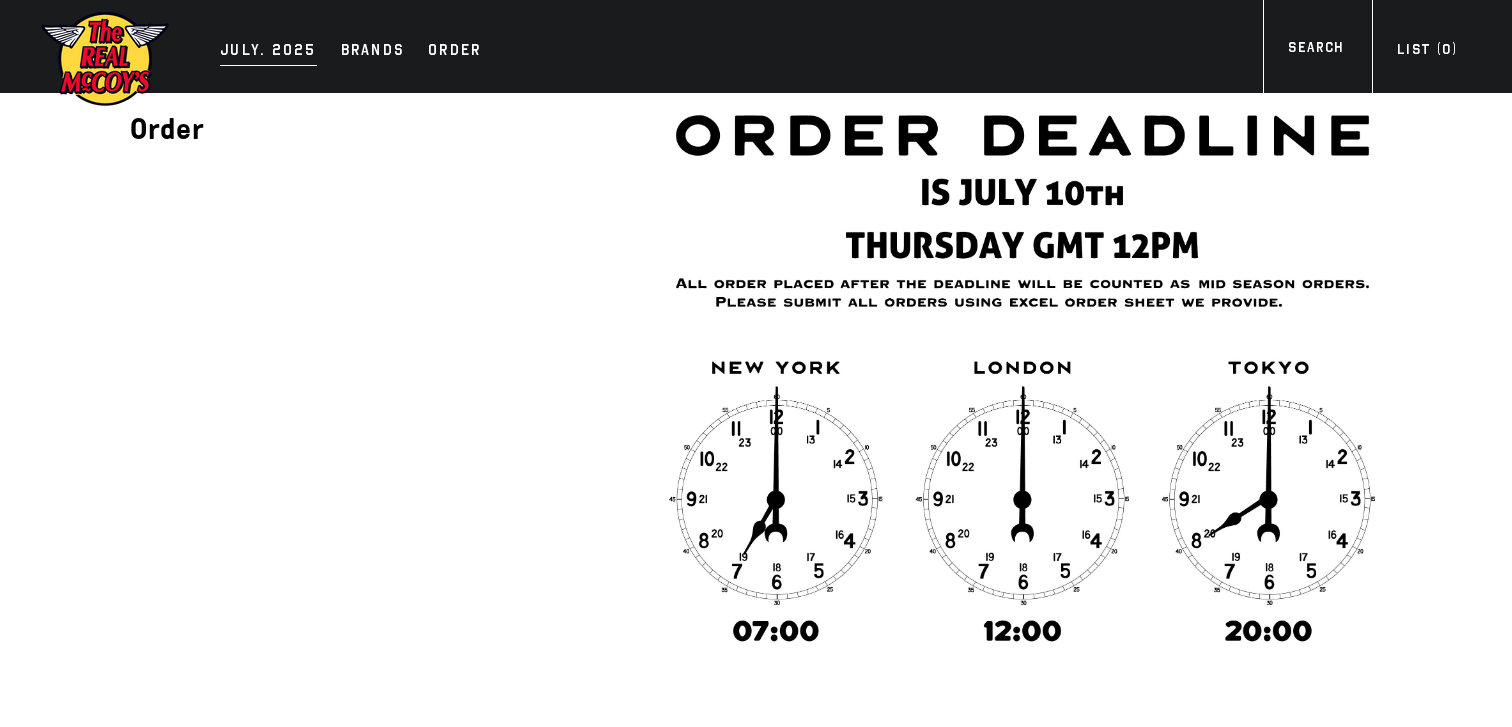 click on "JULY. 2025" at bounding box center [268, 52] 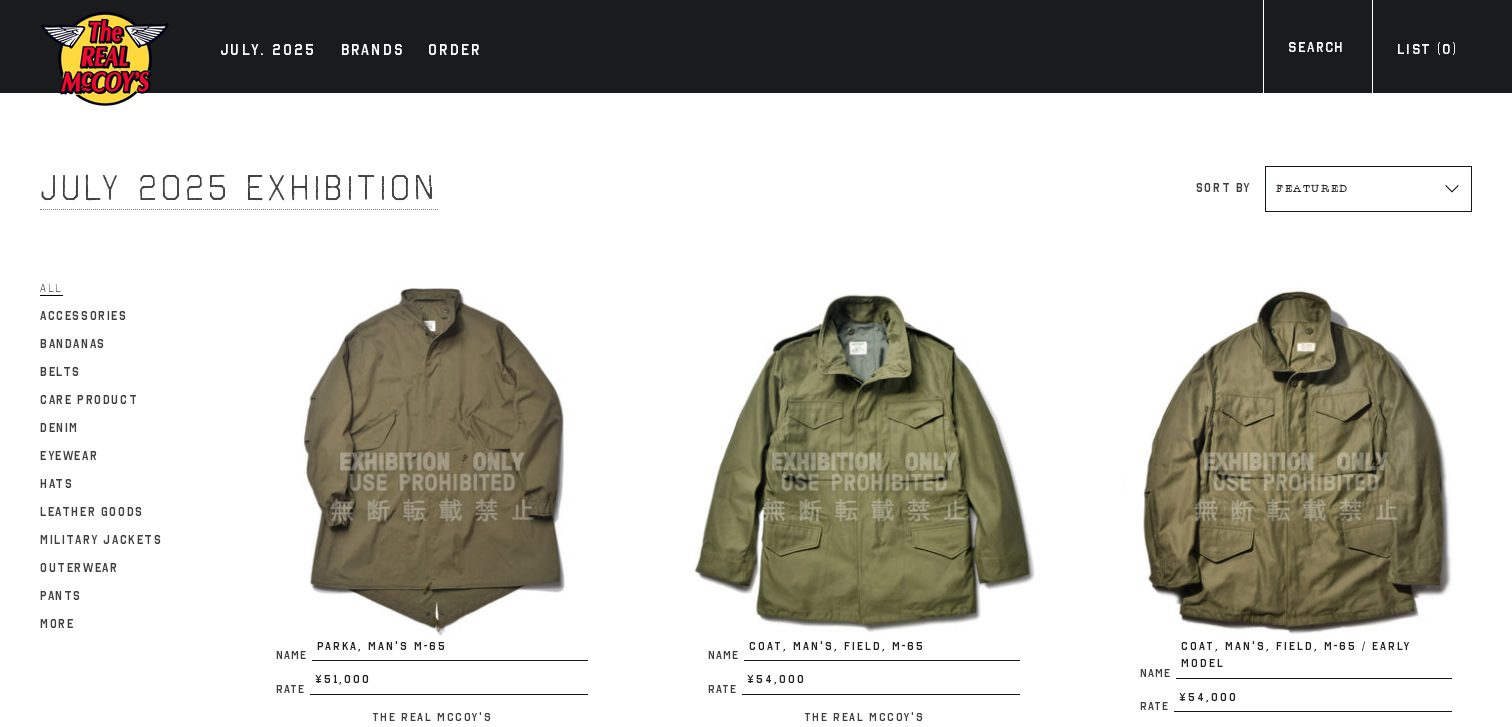 scroll, scrollTop: 0, scrollLeft: 0, axis: both 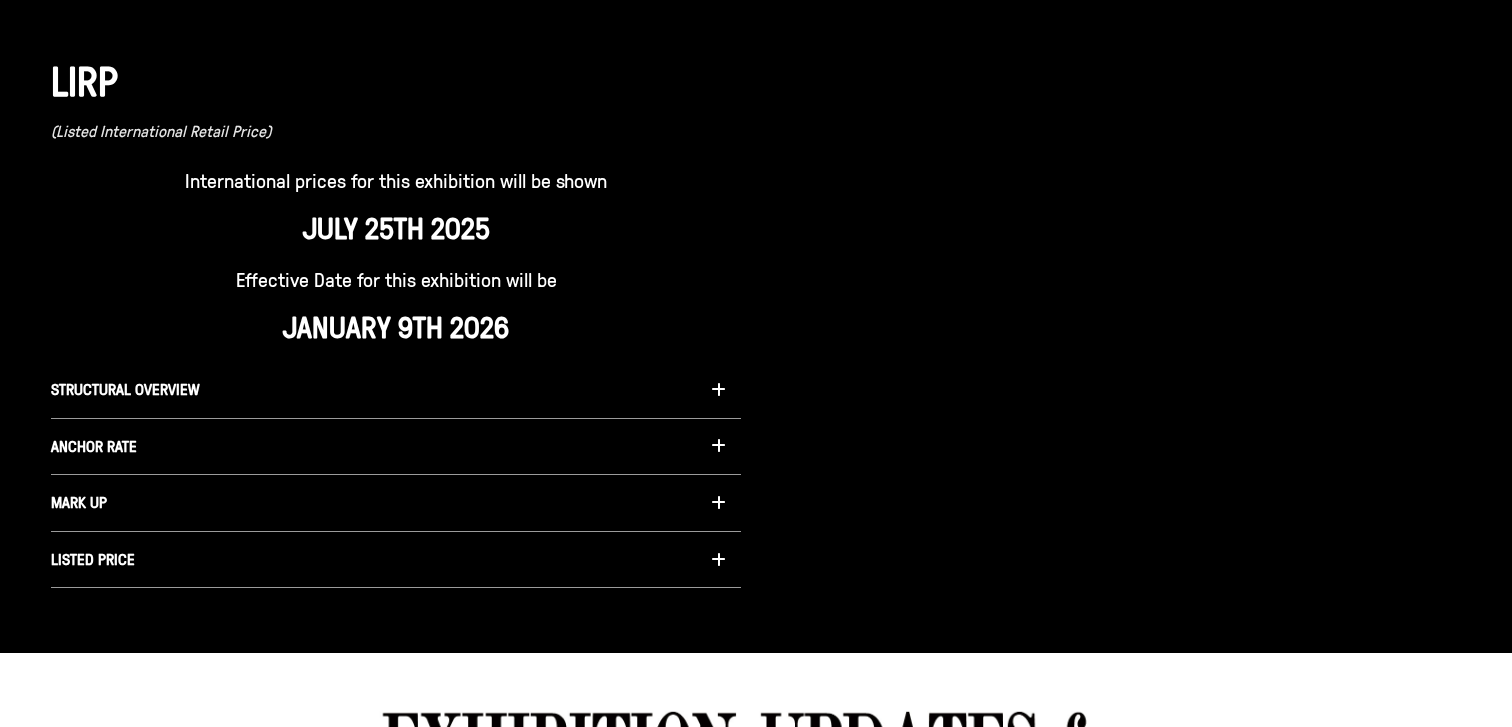 click on "LISTED PRICE" at bounding box center (396, 560) 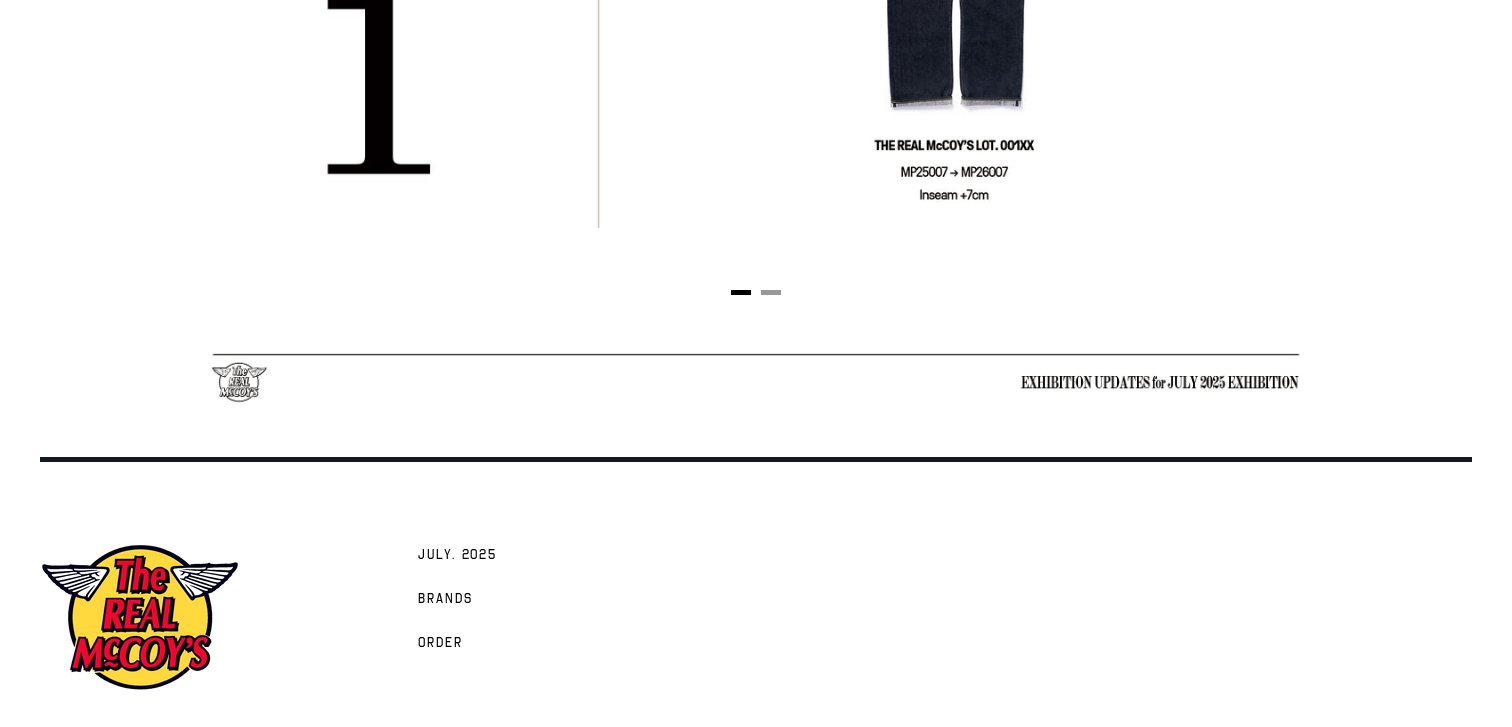 scroll, scrollTop: 4586, scrollLeft: 0, axis: vertical 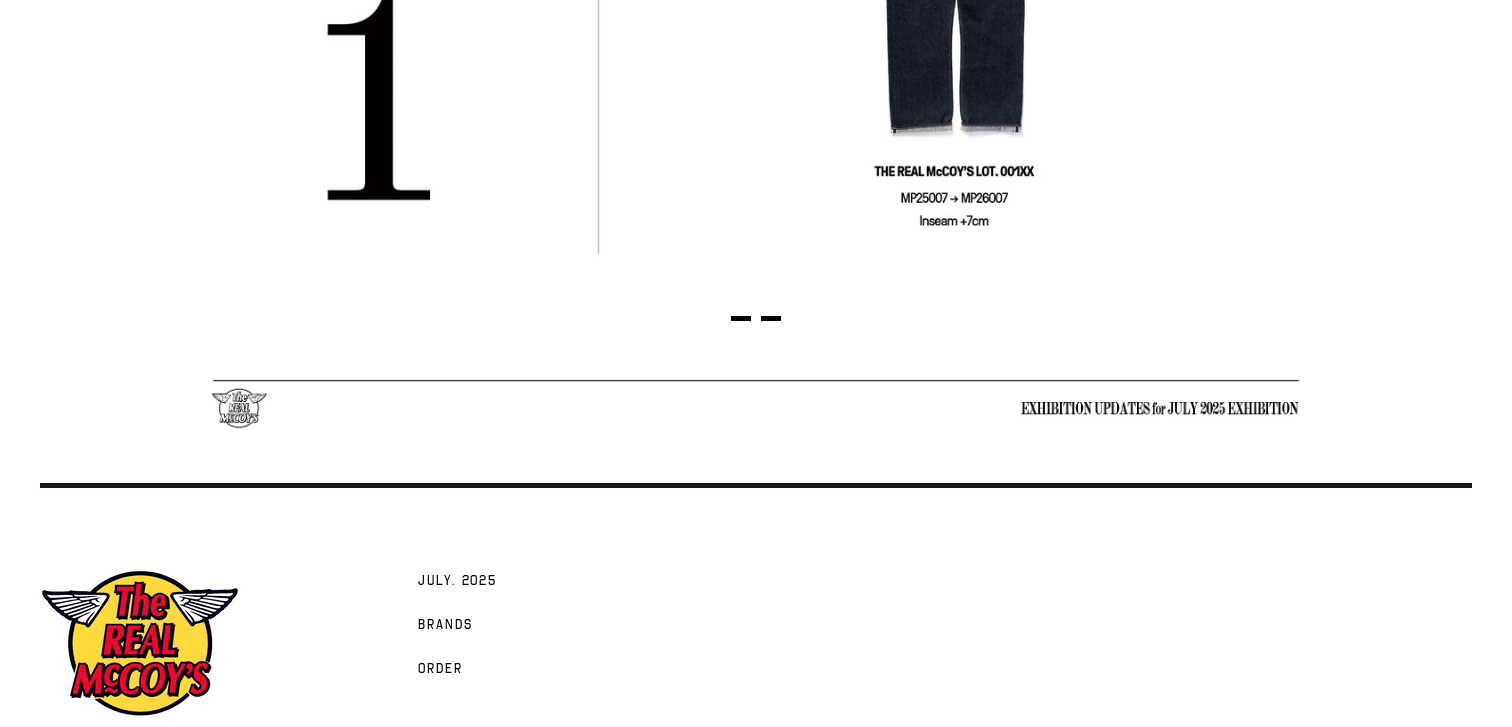 click at bounding box center (771, 318) 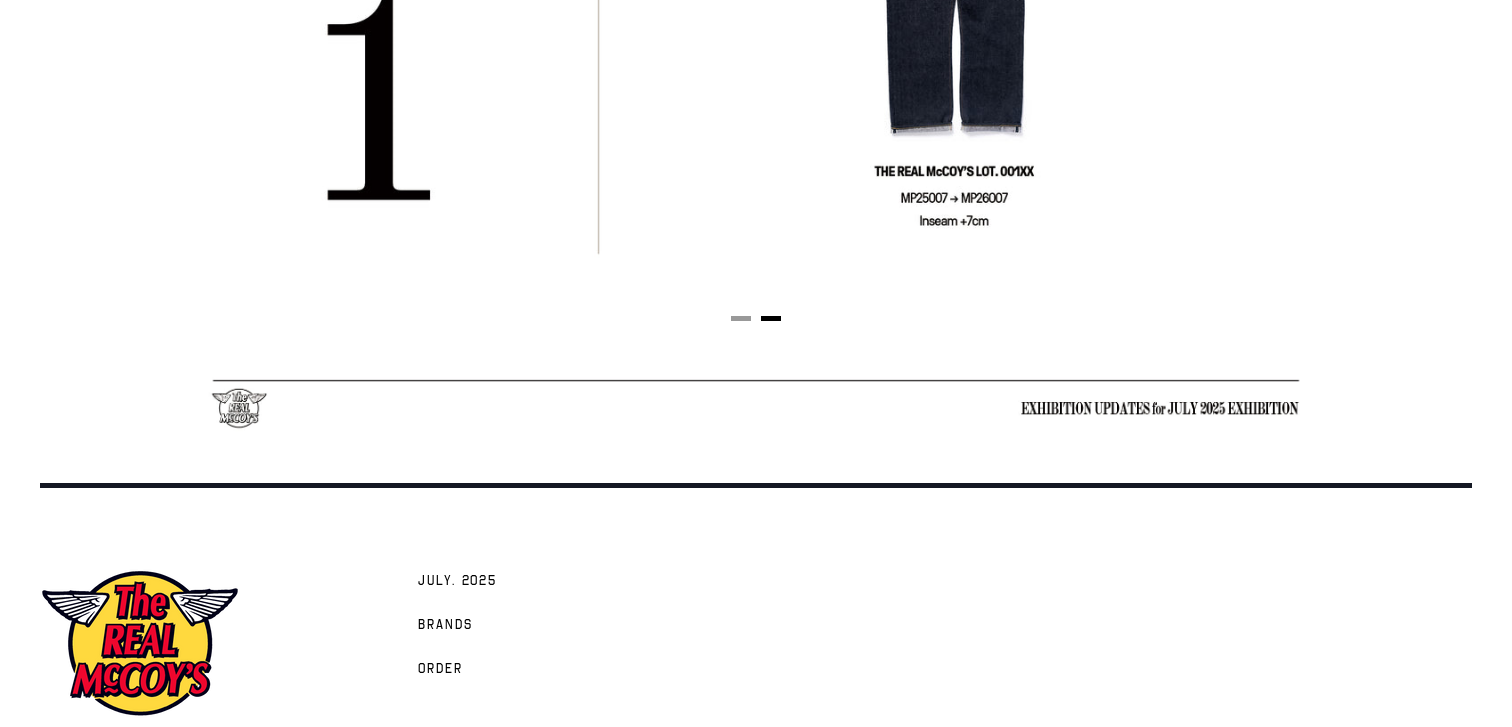 scroll, scrollTop: 0, scrollLeft: 1140, axis: horizontal 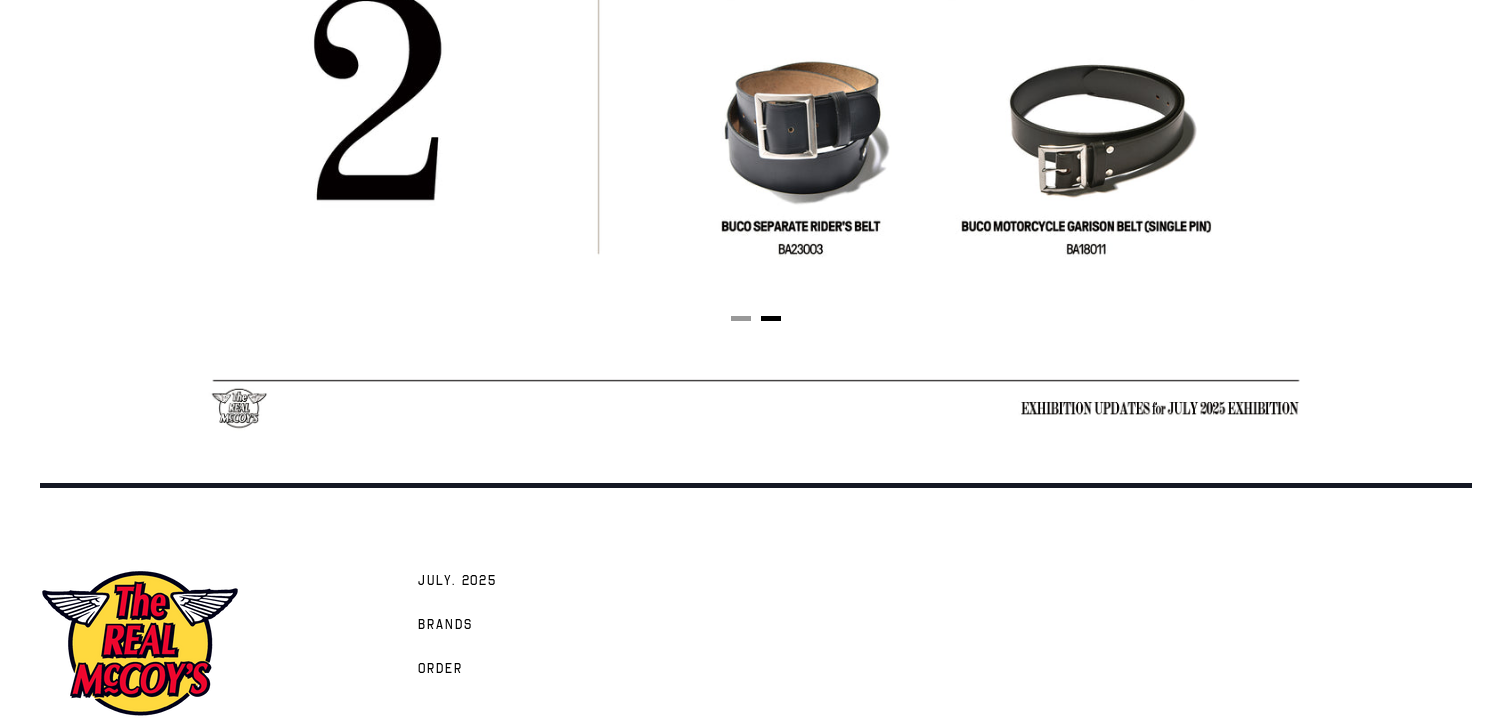 click at bounding box center (771, 318) 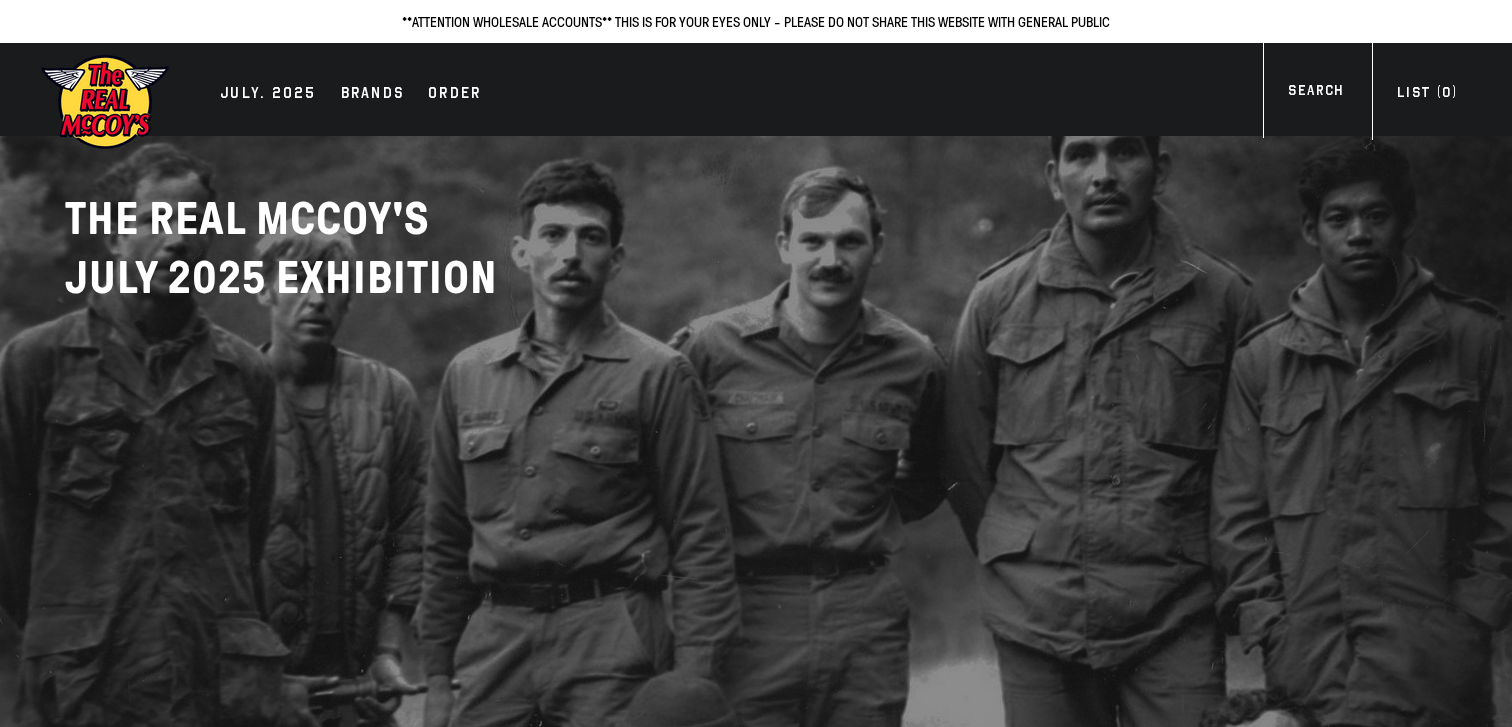 scroll, scrollTop: 0, scrollLeft: 0, axis: both 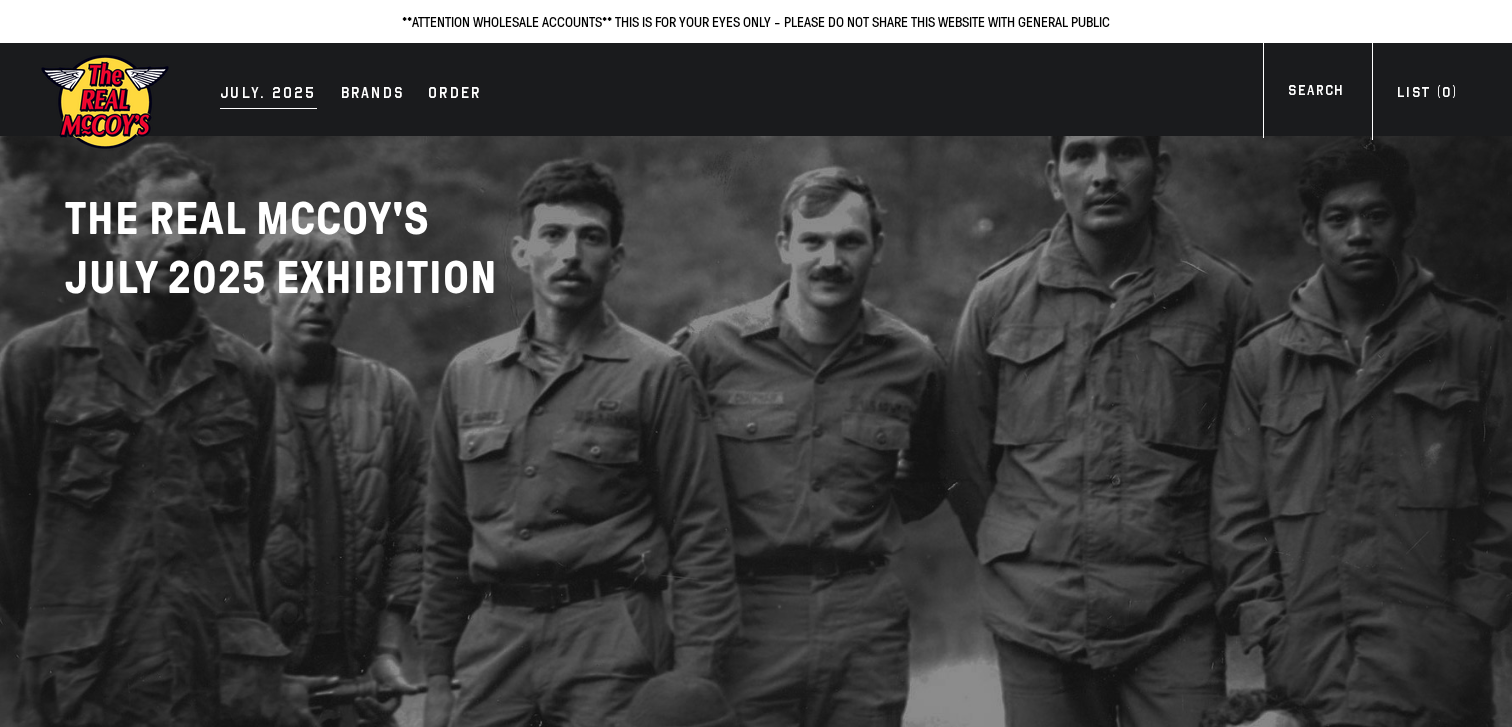 click on "JULY. 2025" at bounding box center (268, 95) 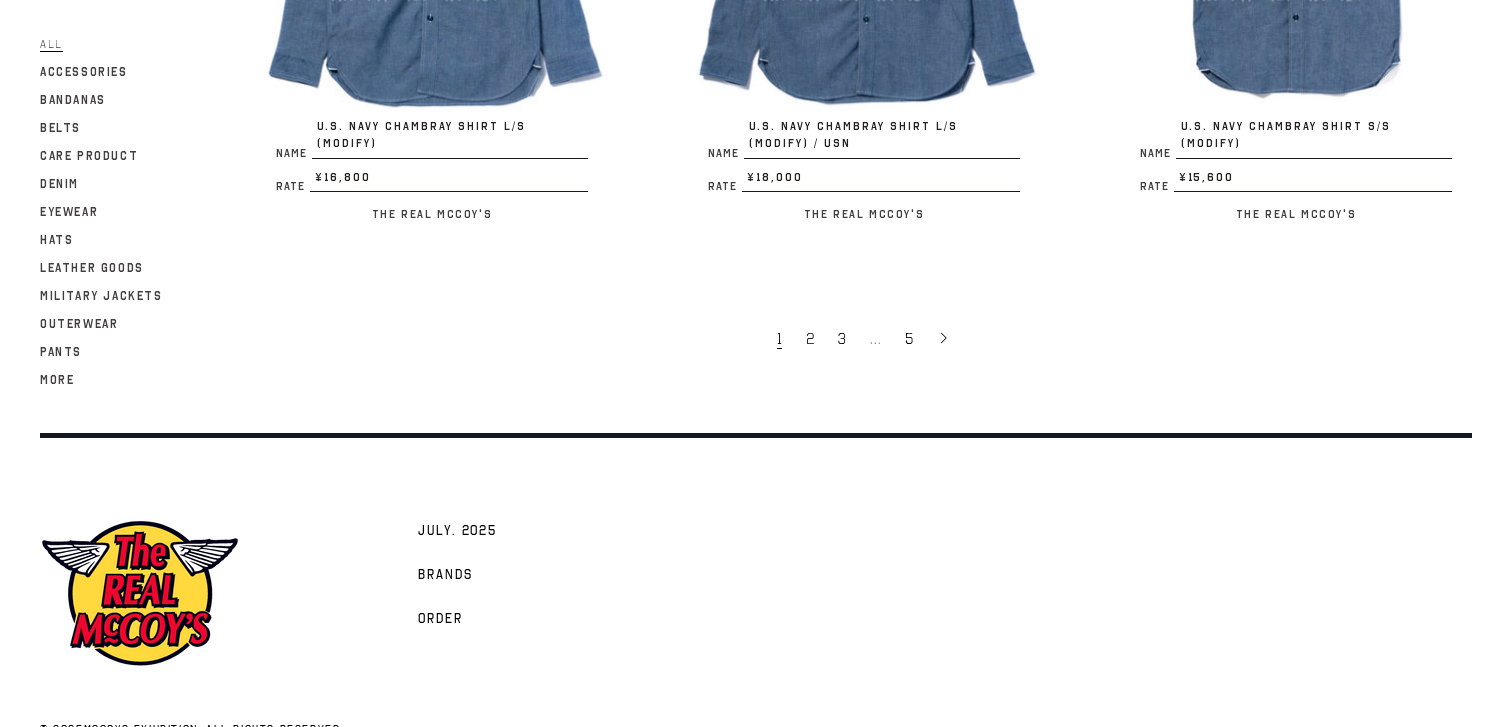scroll, scrollTop: 4038, scrollLeft: 0, axis: vertical 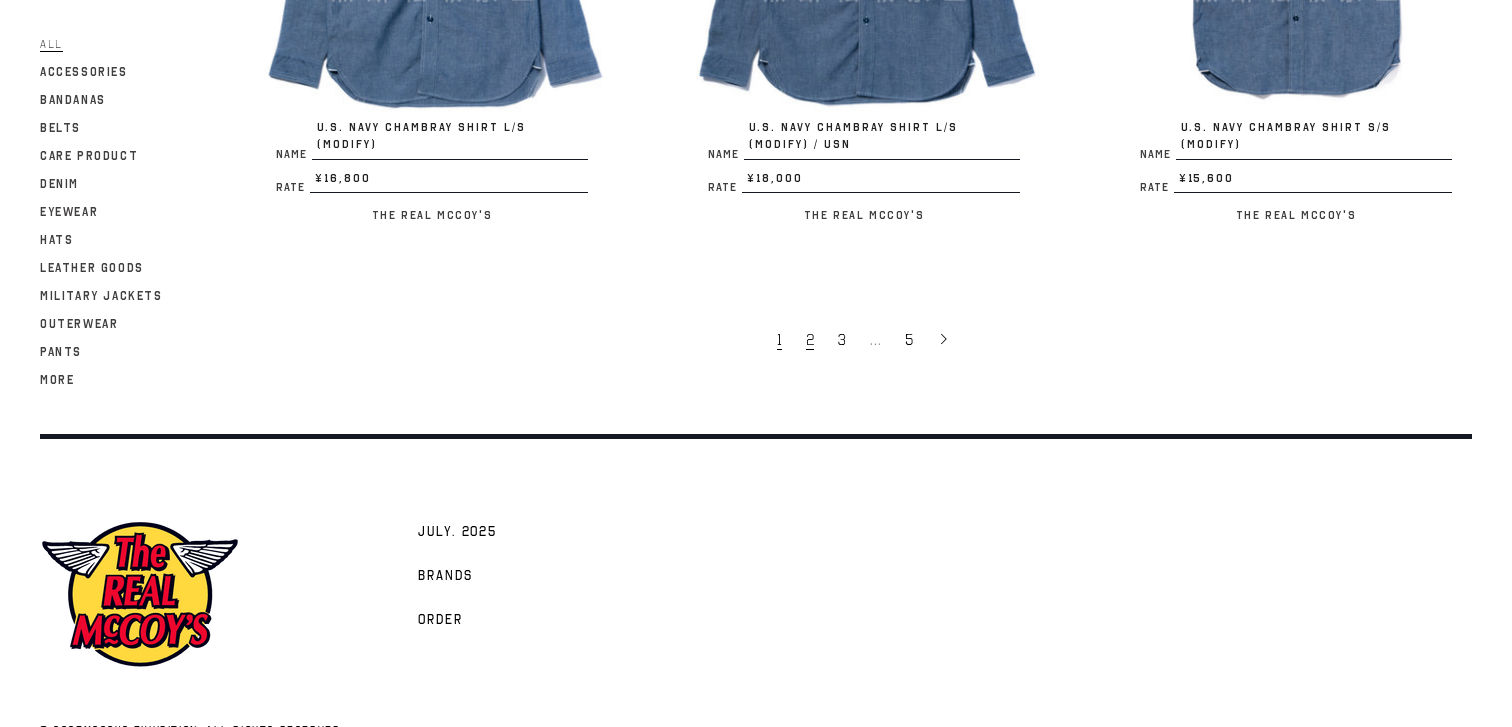 click on "2" at bounding box center [810, 340] 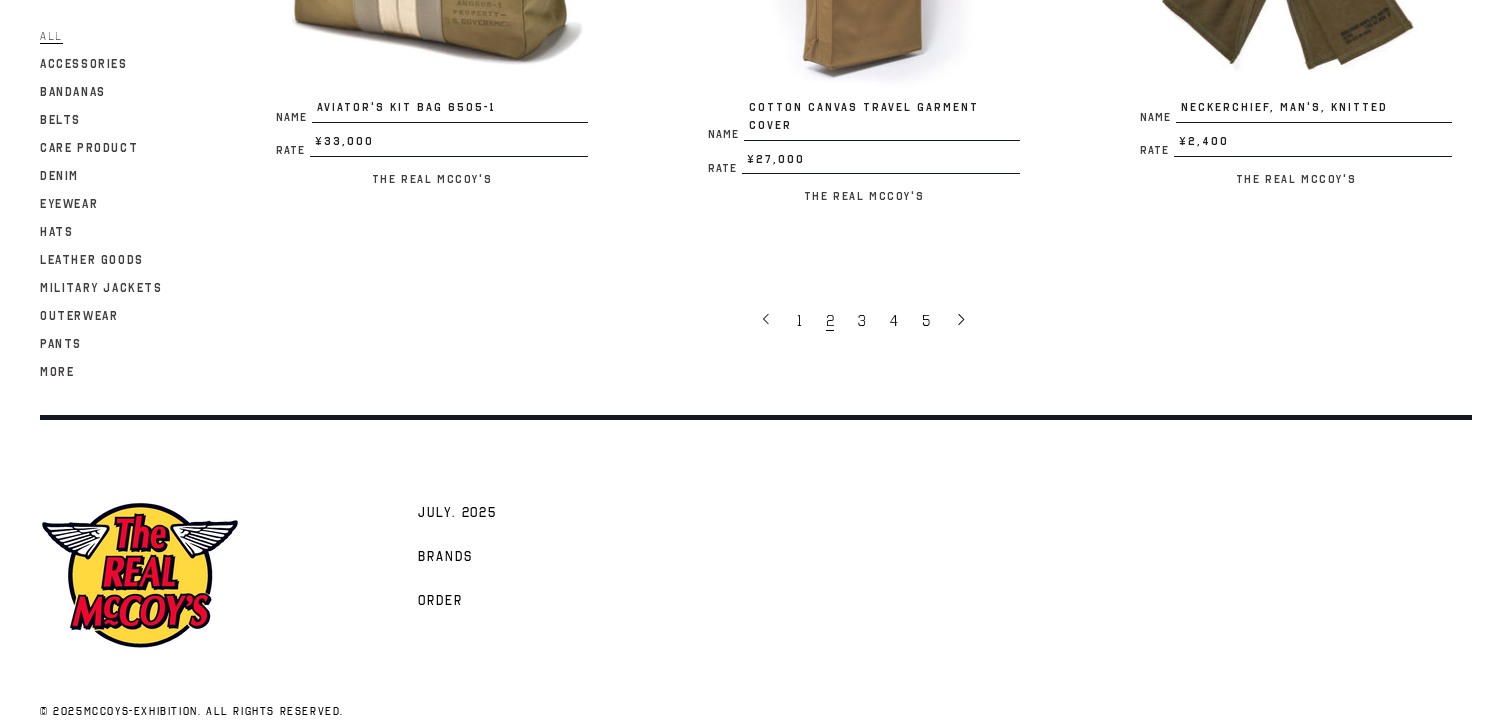 scroll, scrollTop: 4021, scrollLeft: 0, axis: vertical 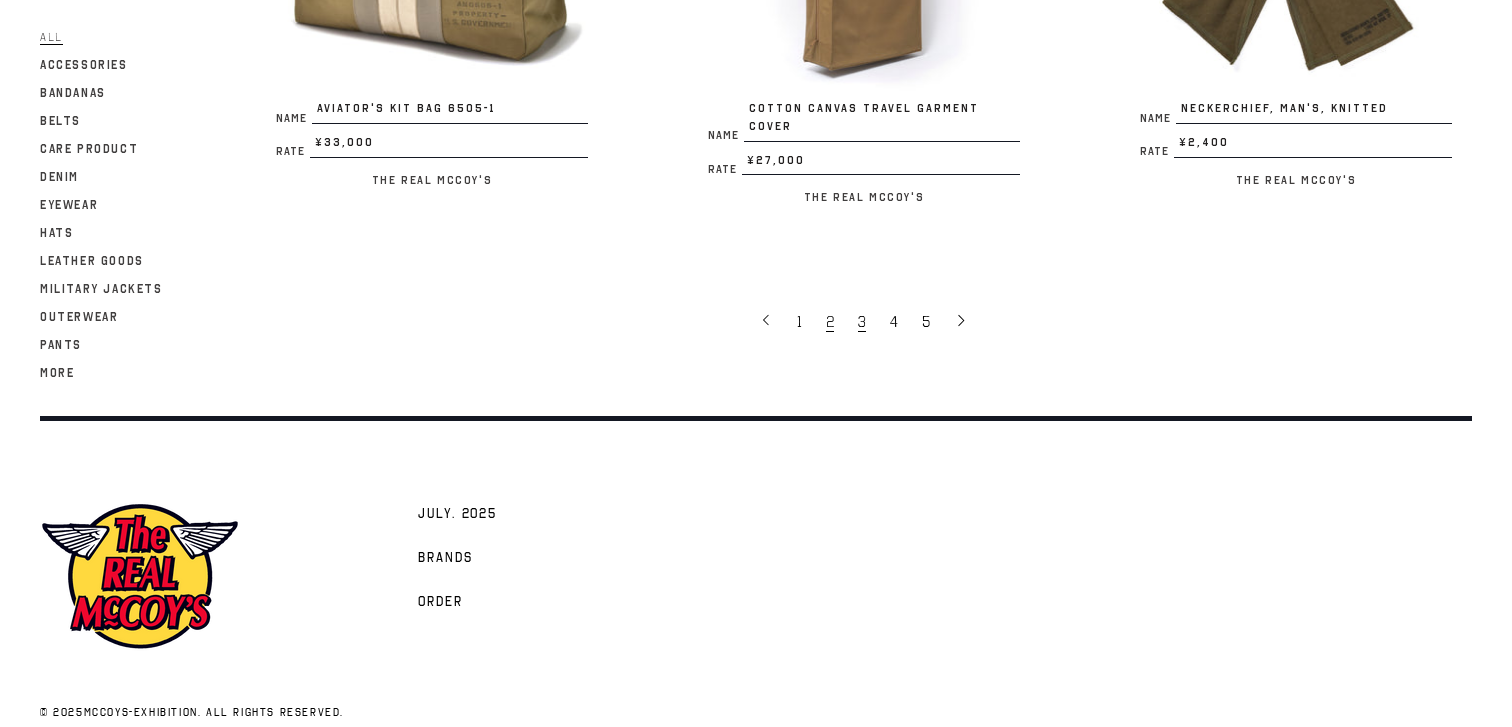 click on "3" at bounding box center (862, 322) 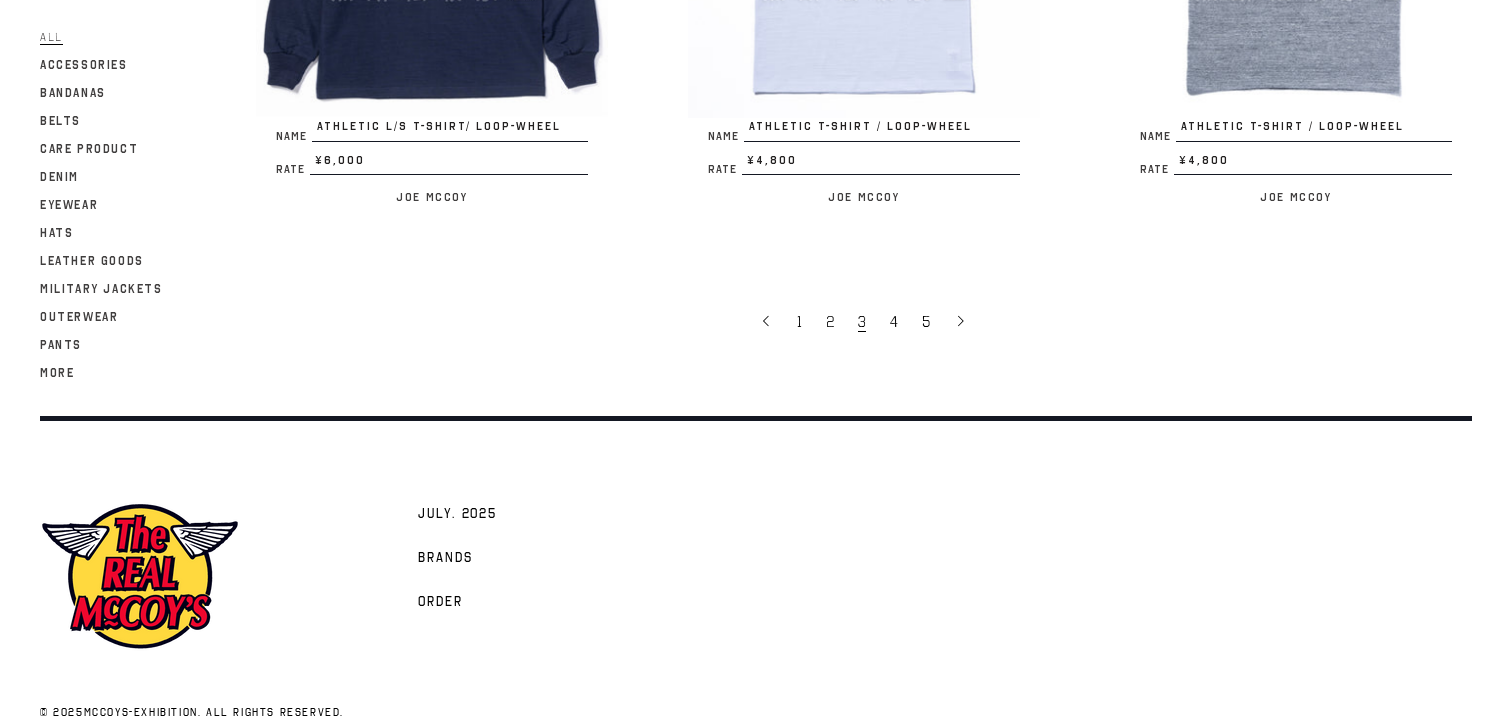 scroll, scrollTop: 4055, scrollLeft: 0, axis: vertical 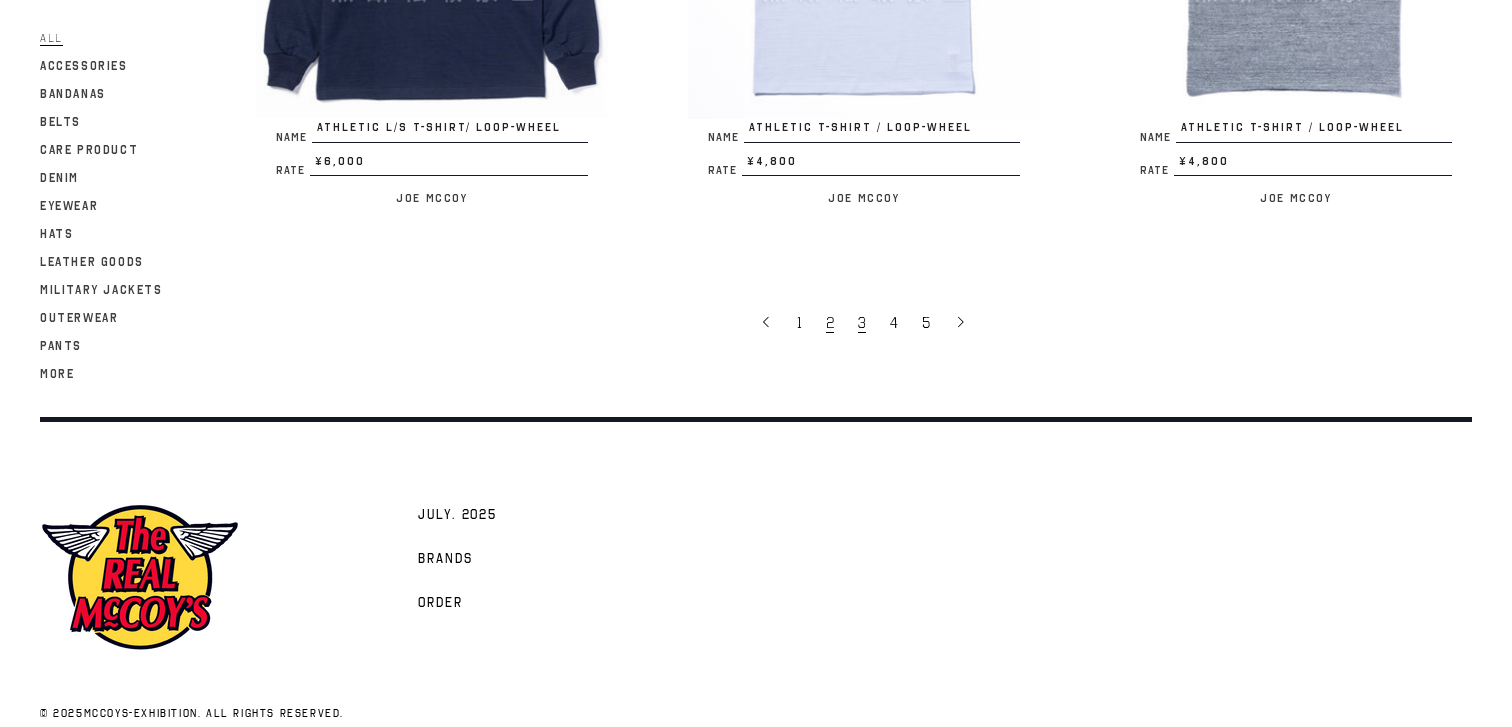 click on "2" at bounding box center (830, 323) 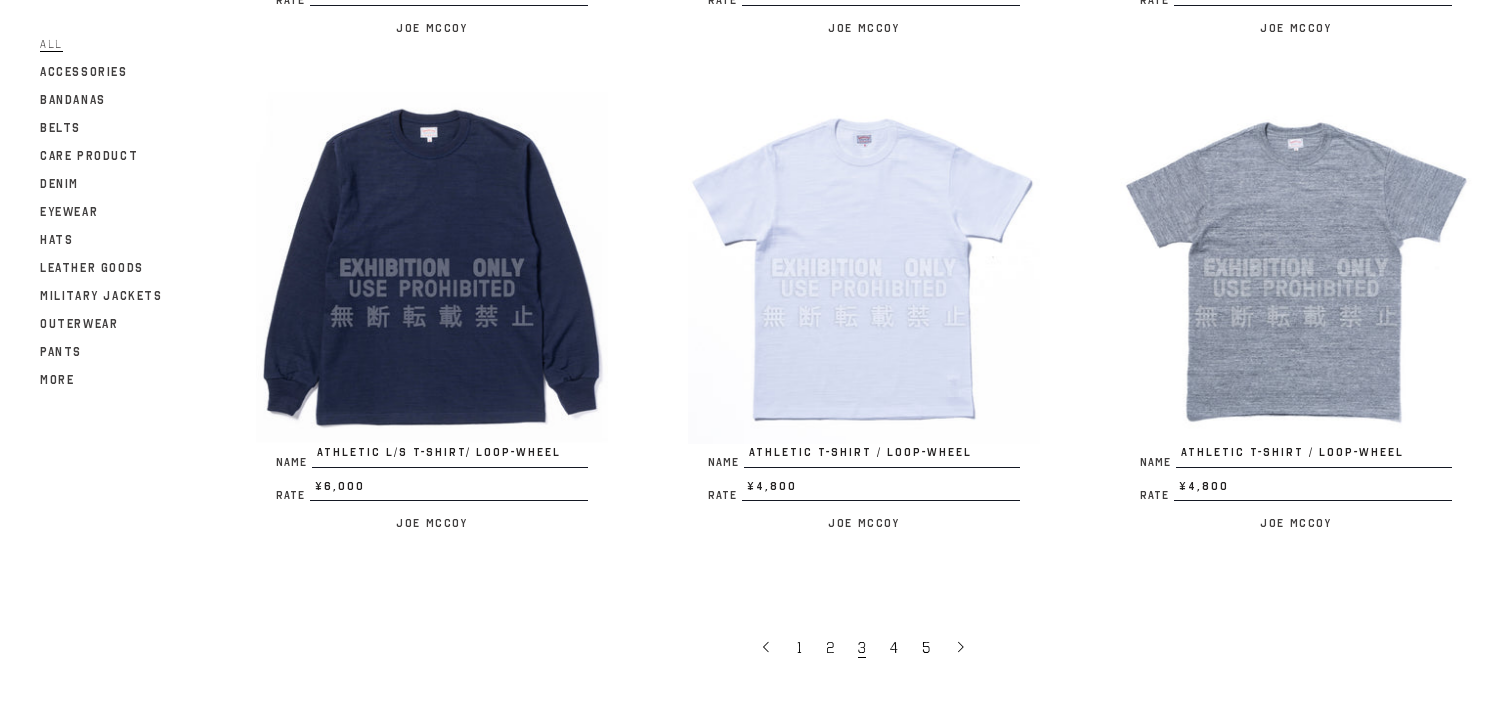 scroll, scrollTop: 3829, scrollLeft: 0, axis: vertical 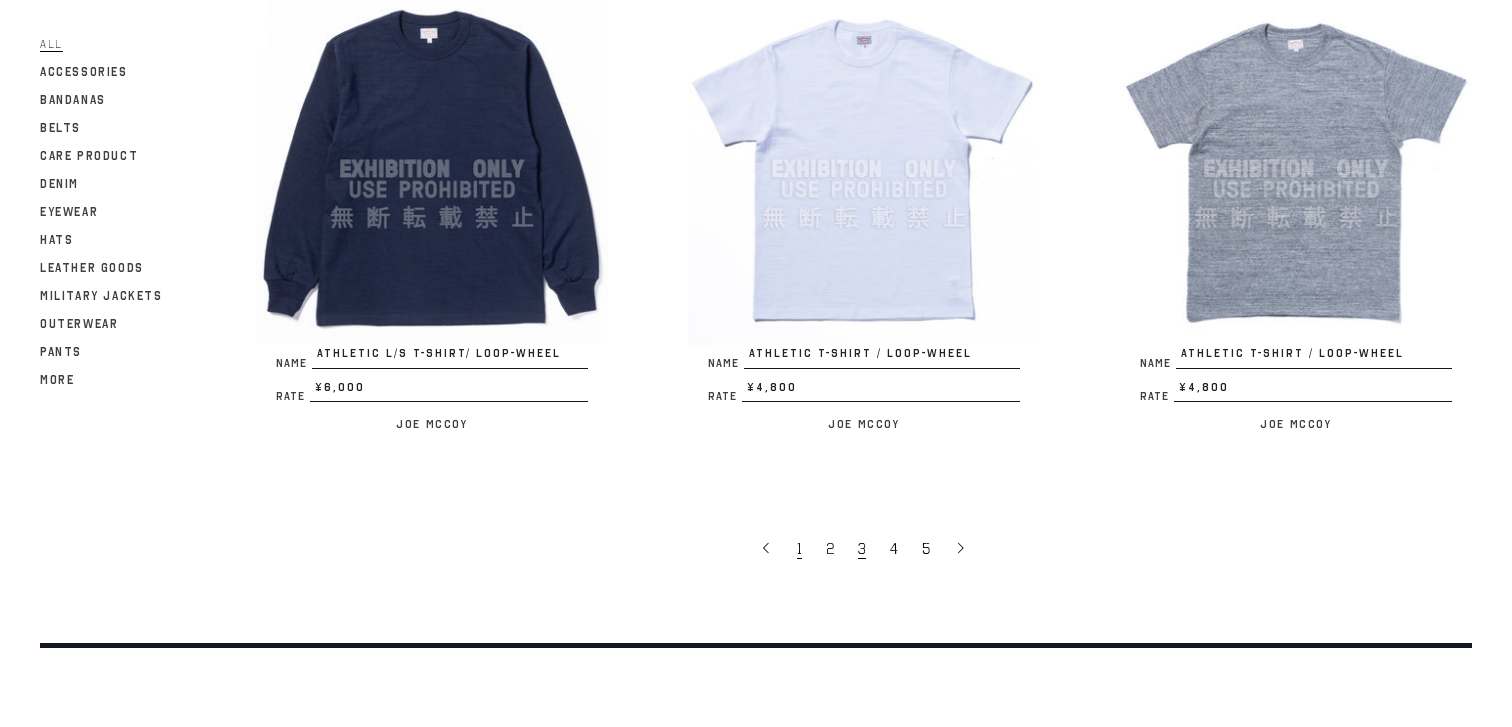 click on "1" at bounding box center (801, 548) 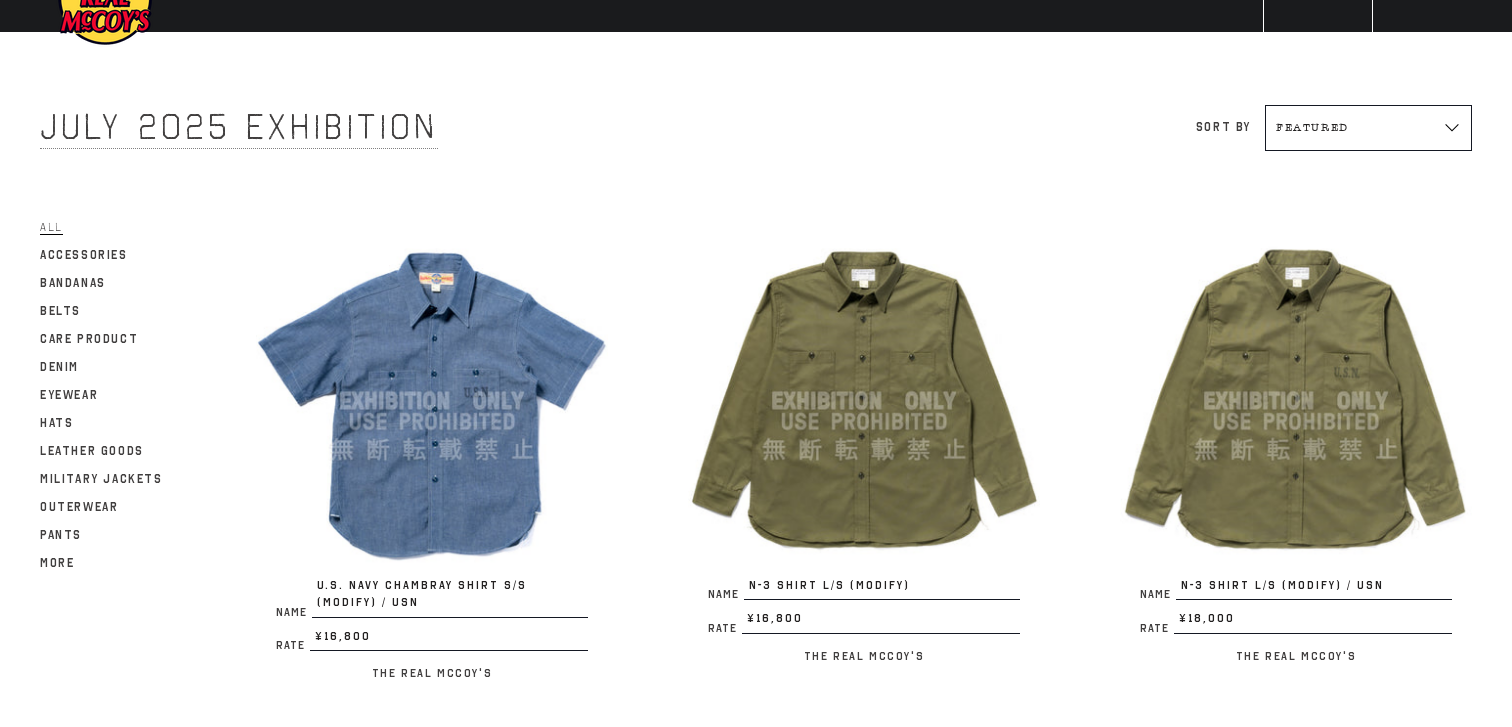 scroll, scrollTop: 66, scrollLeft: 0, axis: vertical 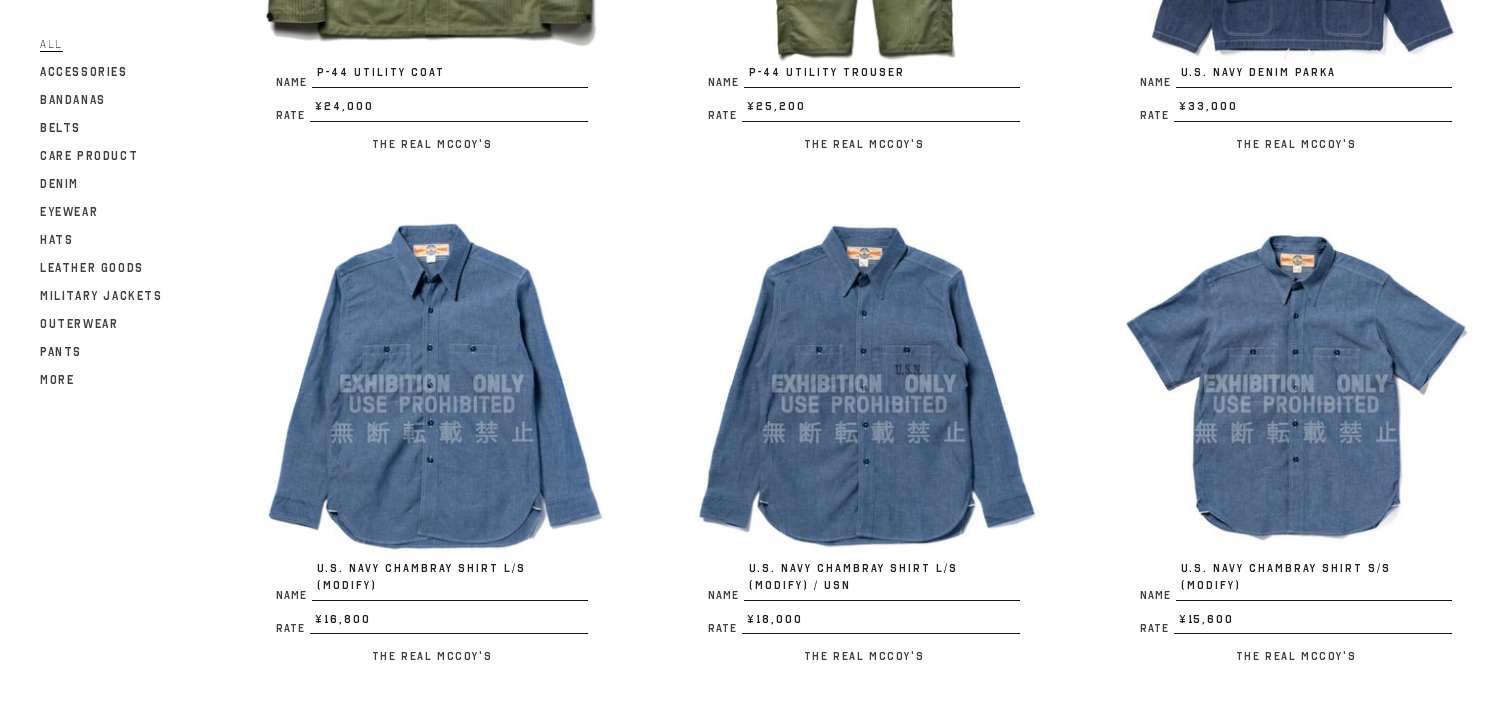 click at bounding box center [864, 384] 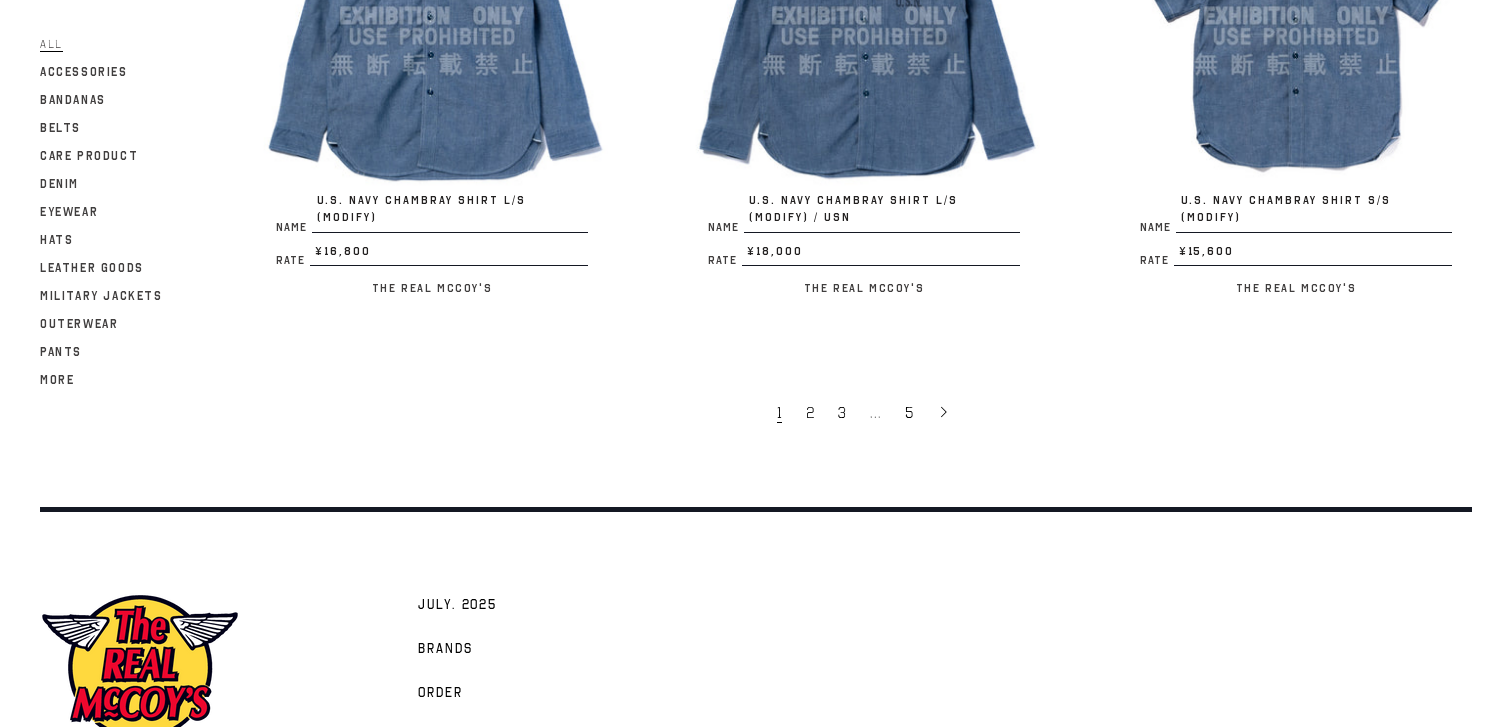 scroll, scrollTop: 4022, scrollLeft: 0, axis: vertical 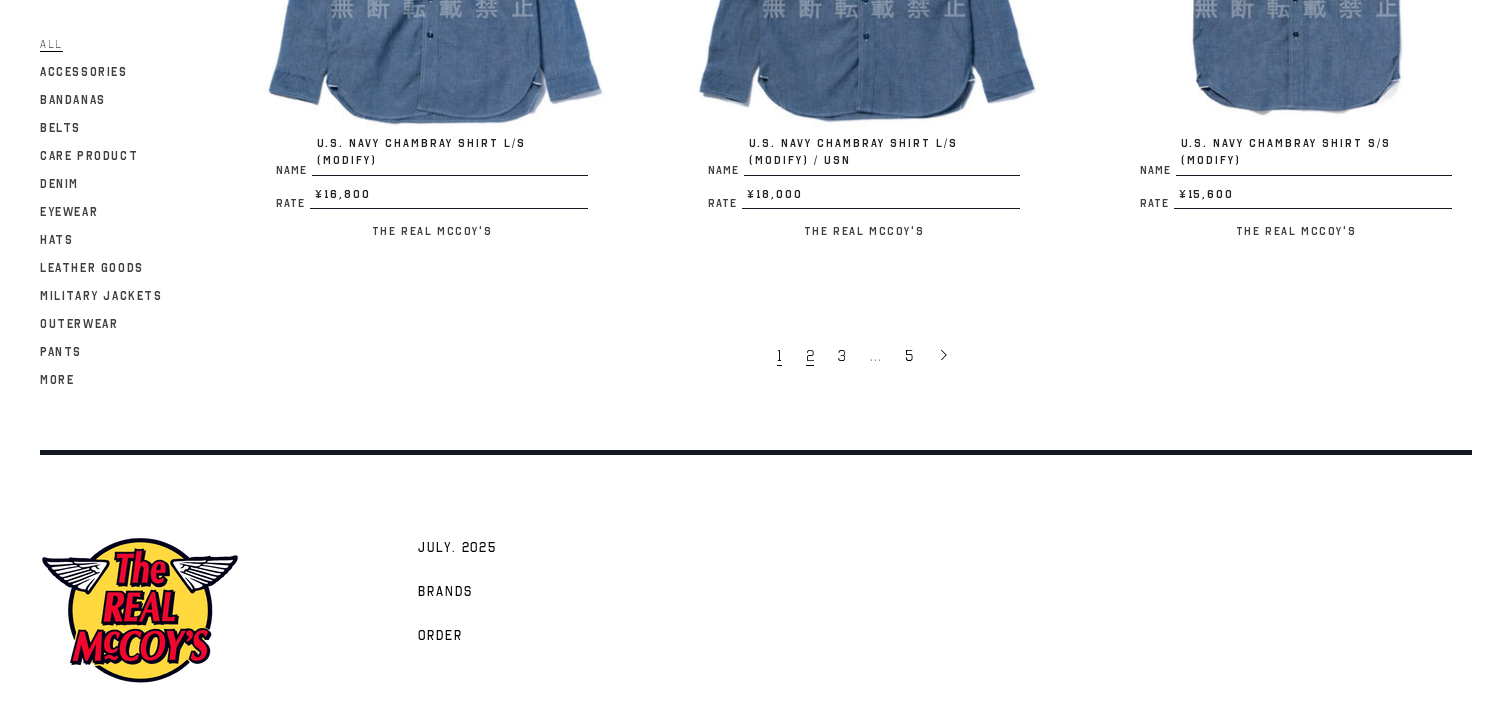 click on "2" at bounding box center (810, 356) 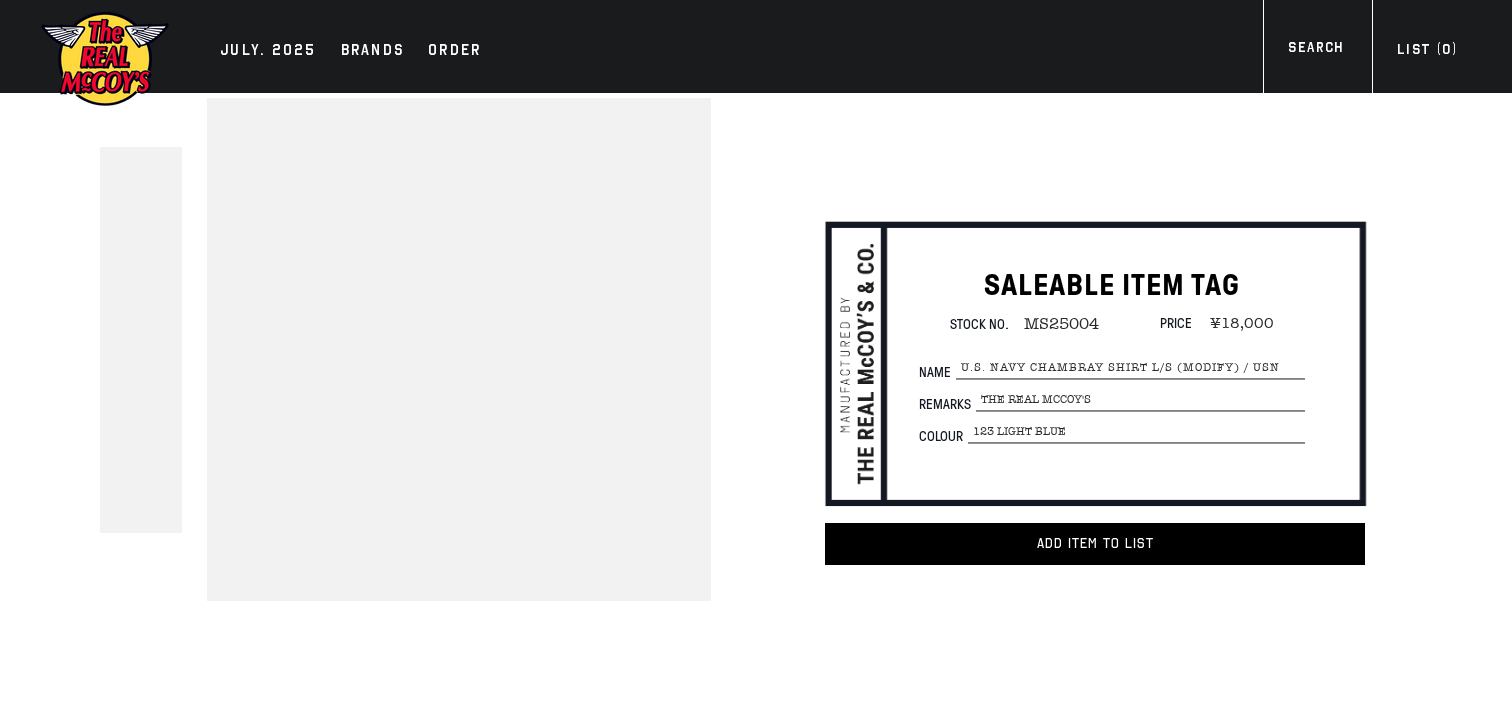 scroll, scrollTop: 0, scrollLeft: 0, axis: both 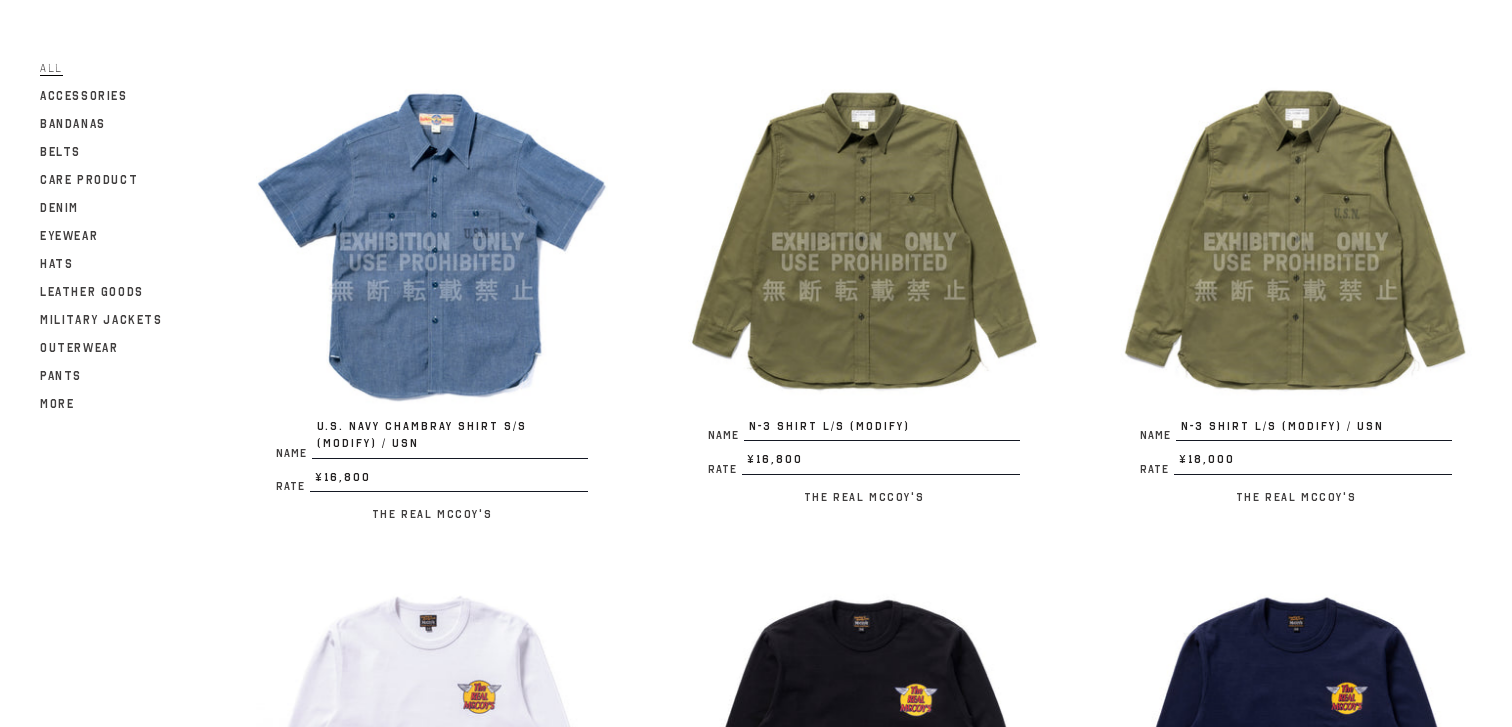 click at bounding box center [864, 242] 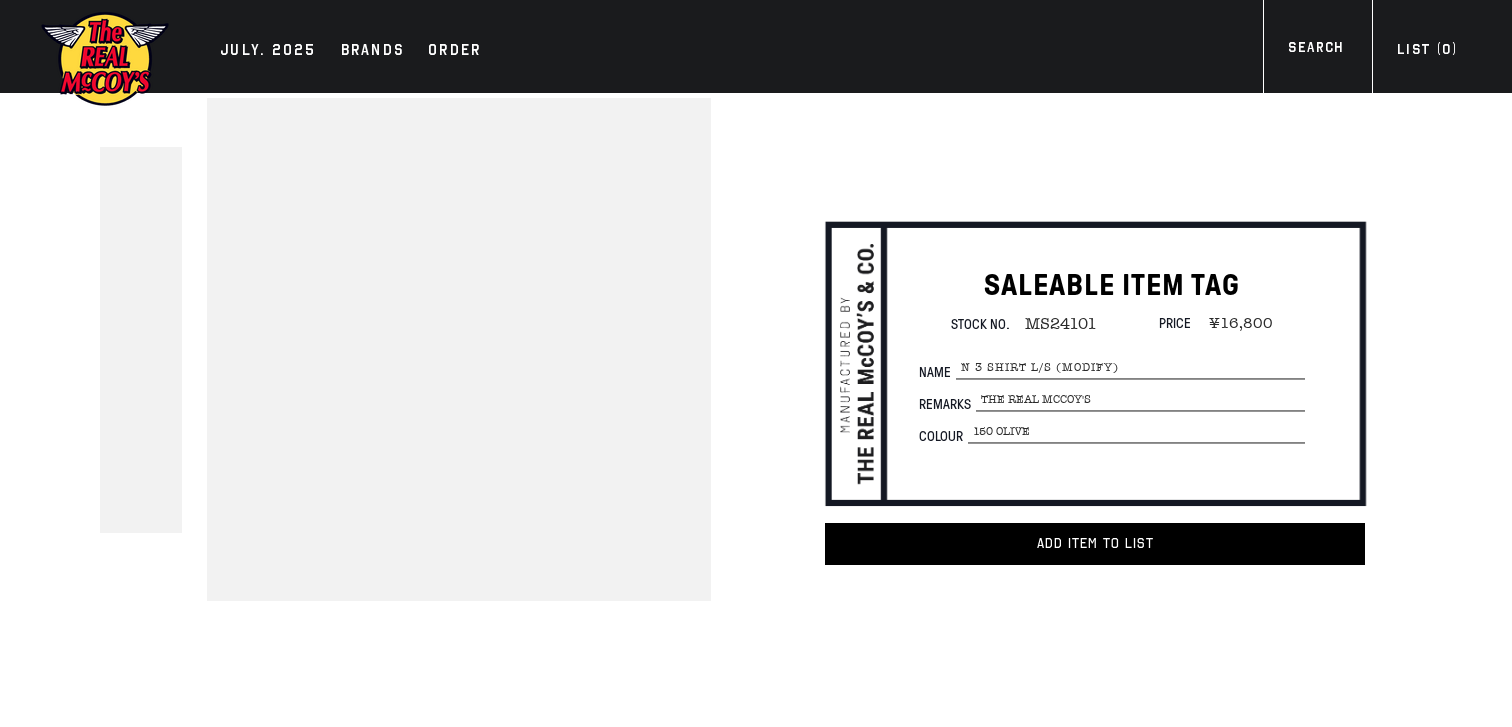 scroll, scrollTop: 0, scrollLeft: 0, axis: both 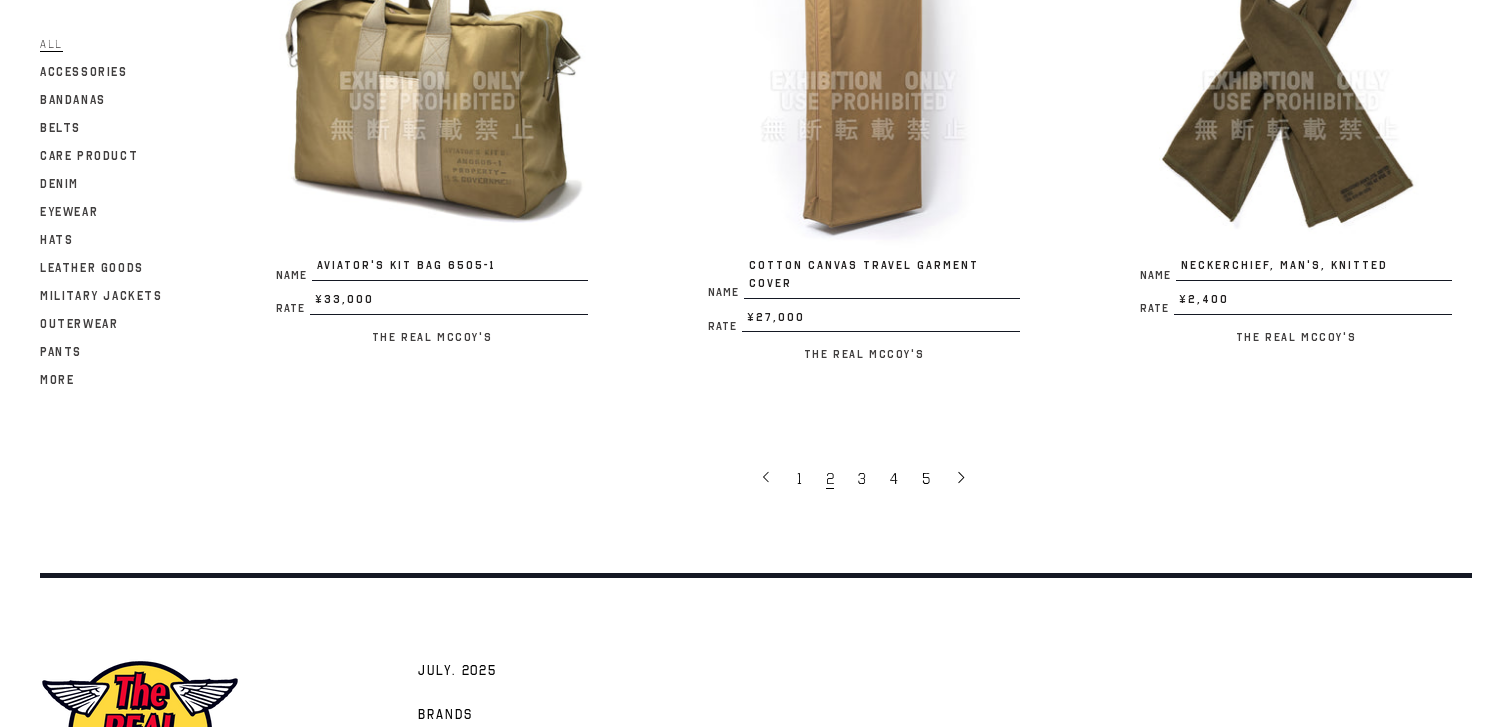 click at bounding box center [432, 81] 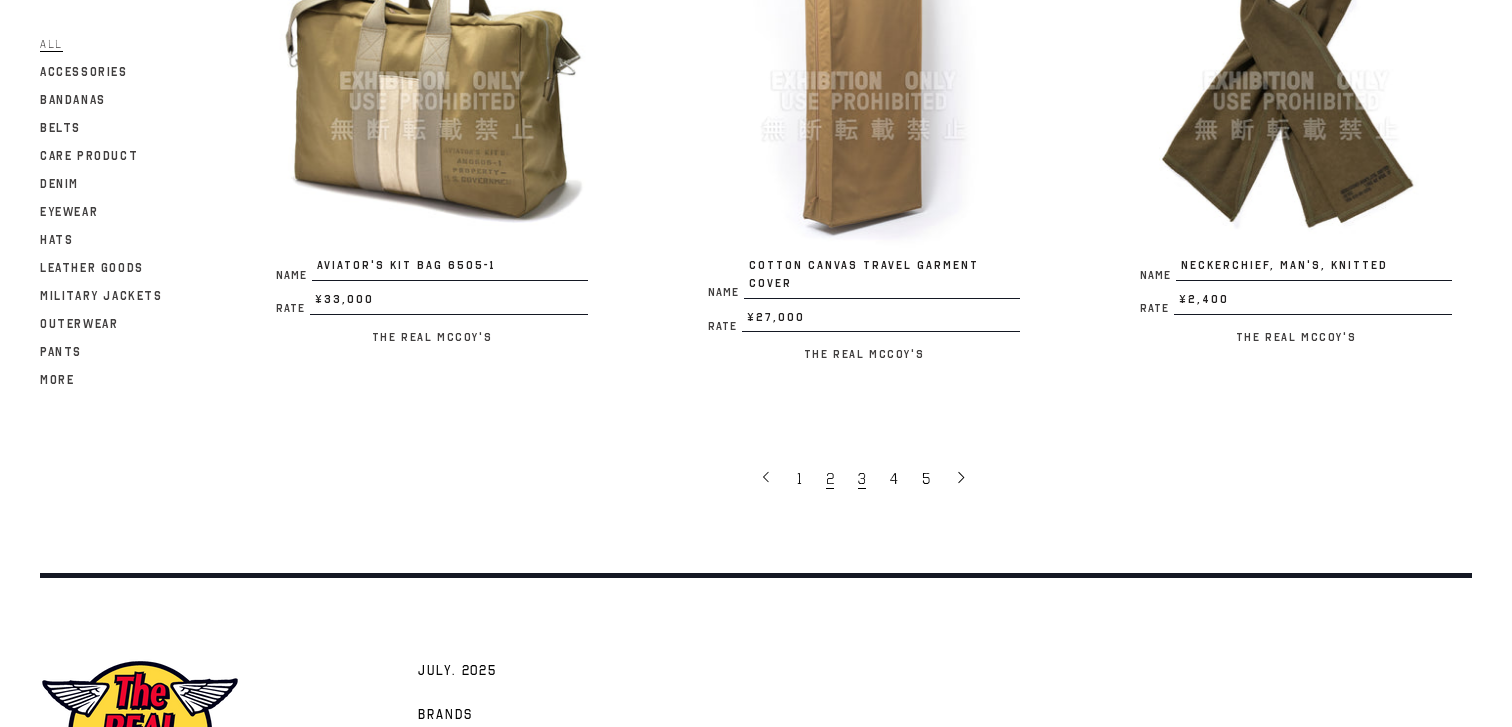 click on "3" at bounding box center [862, 479] 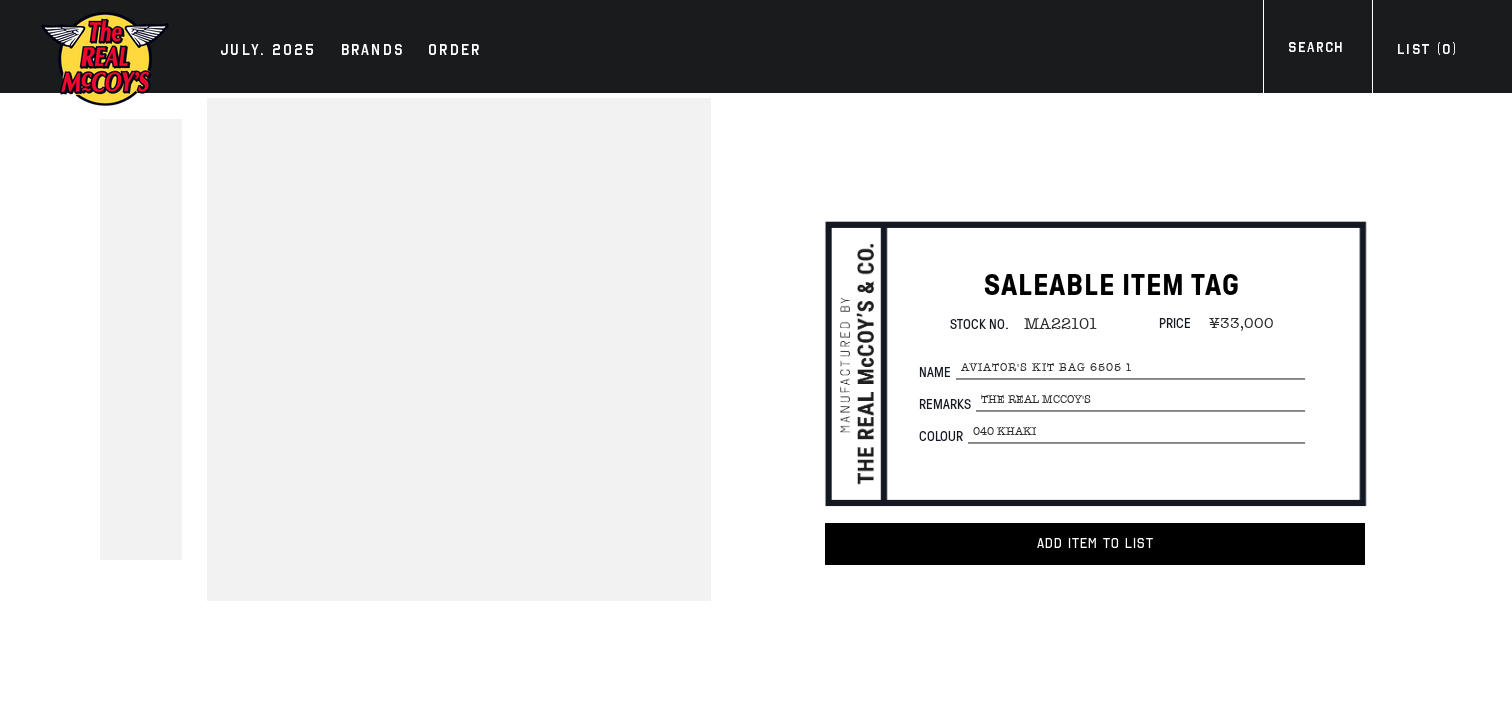 scroll, scrollTop: 0, scrollLeft: 0, axis: both 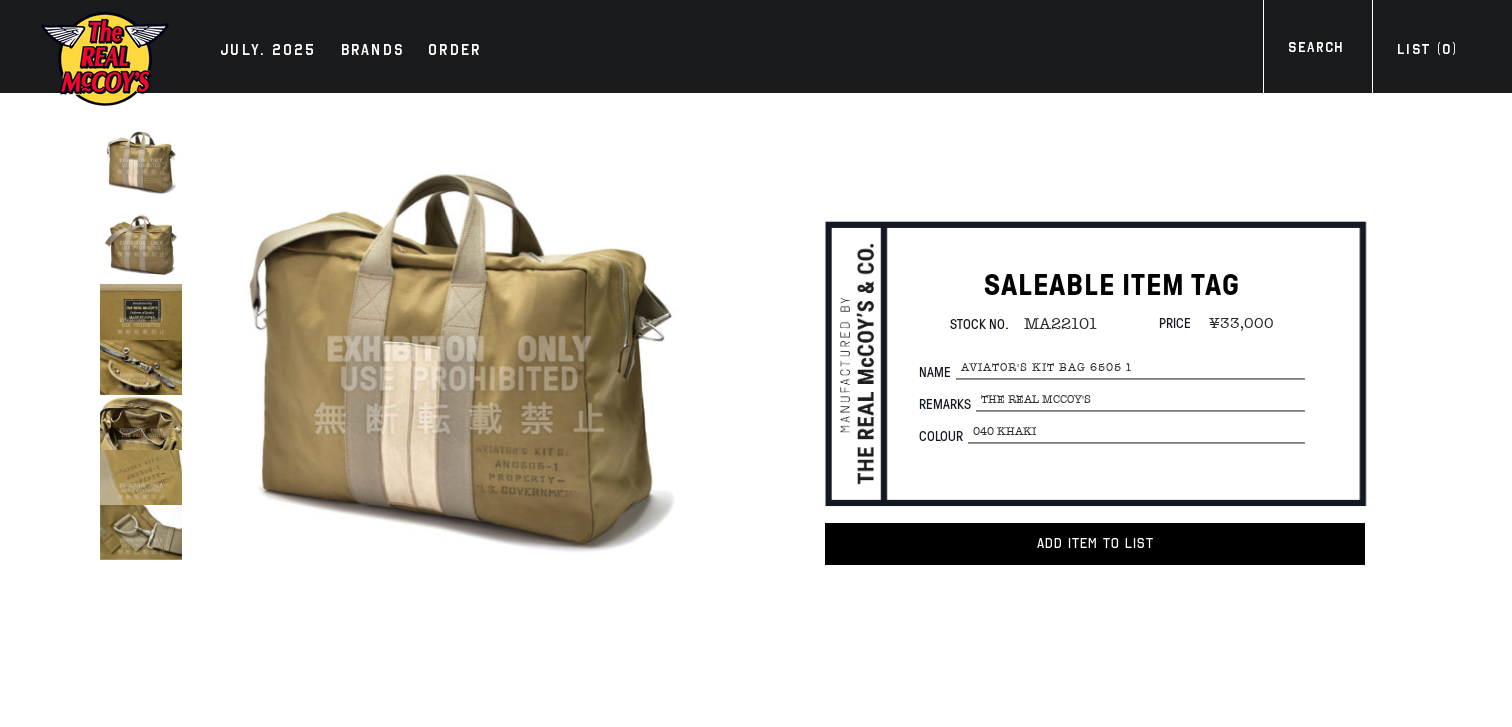 click at bounding box center (141, 422) 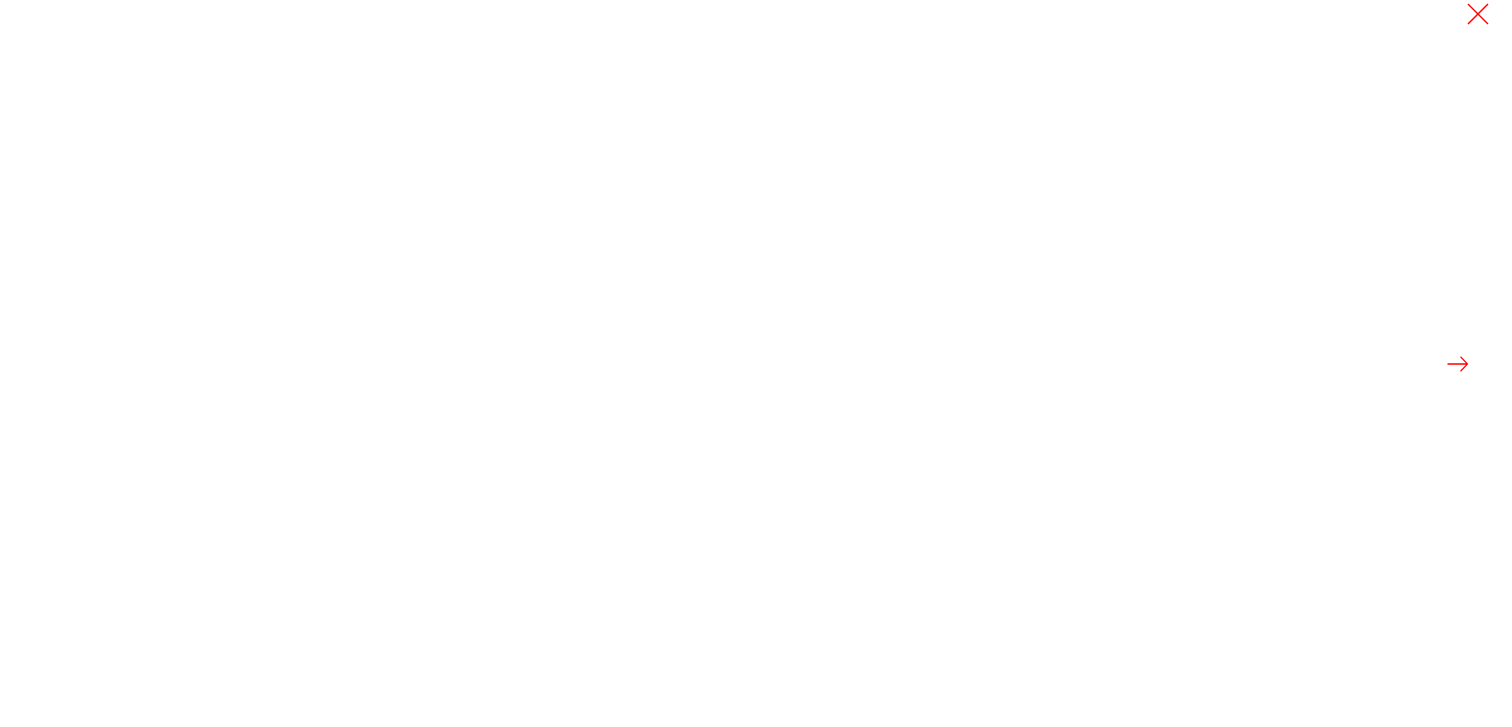 scroll, scrollTop: -38, scrollLeft: 0, axis: vertical 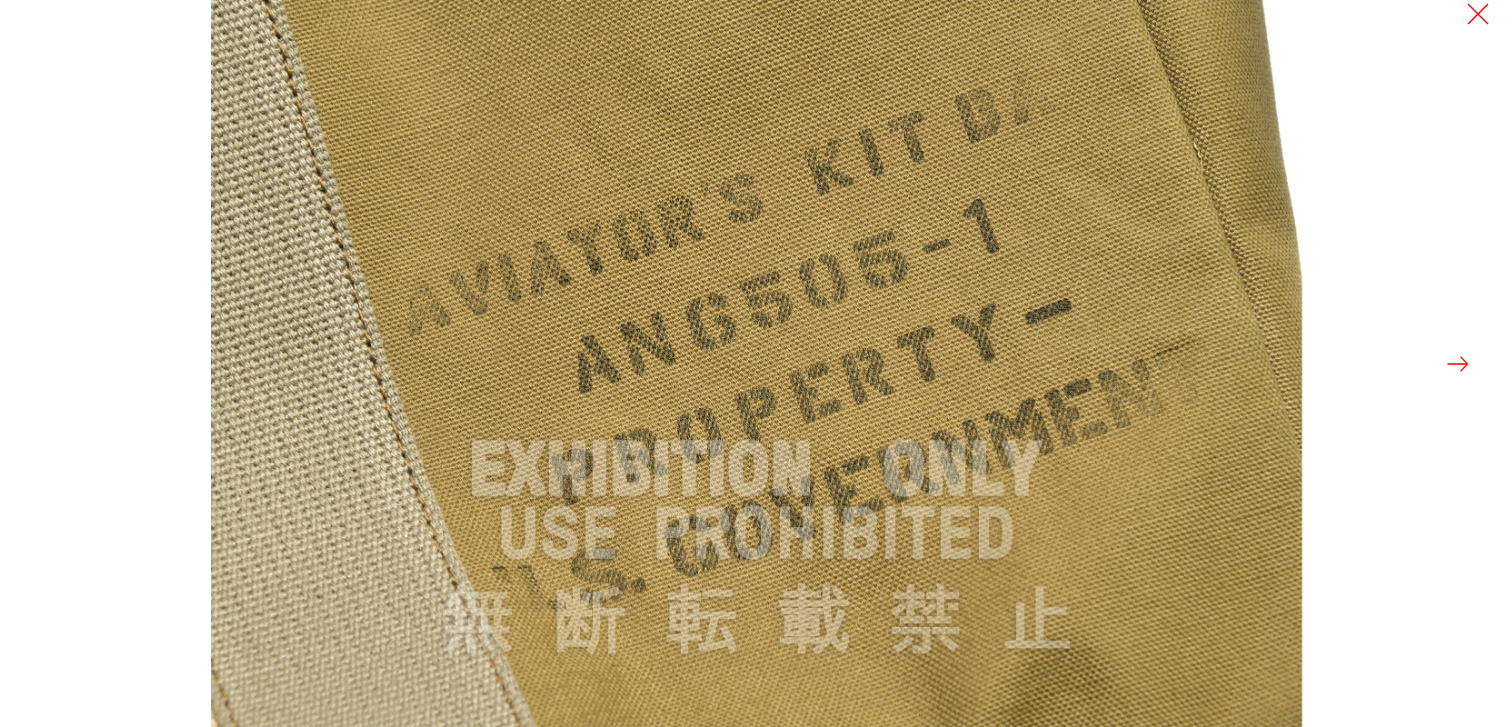 click at bounding box center [1458, 364] 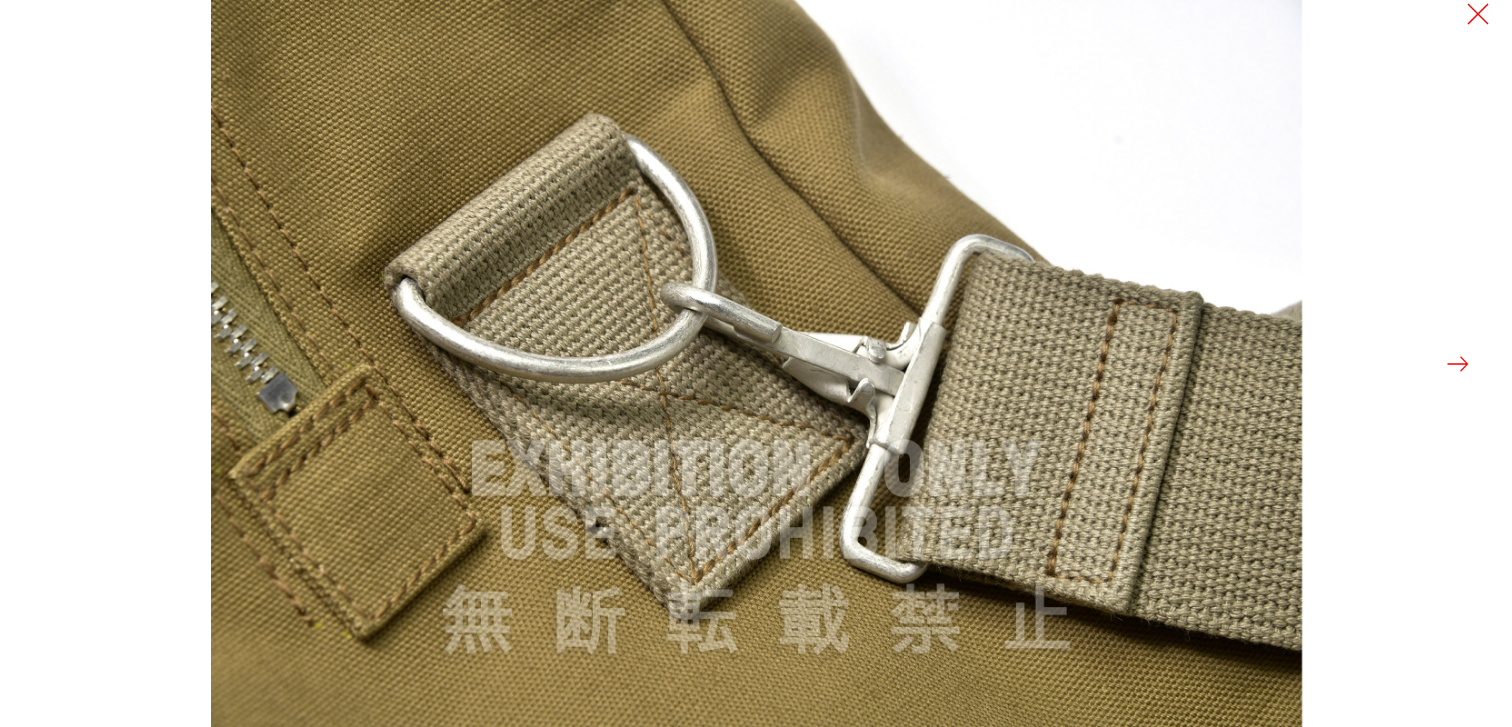 click at bounding box center [1458, 364] 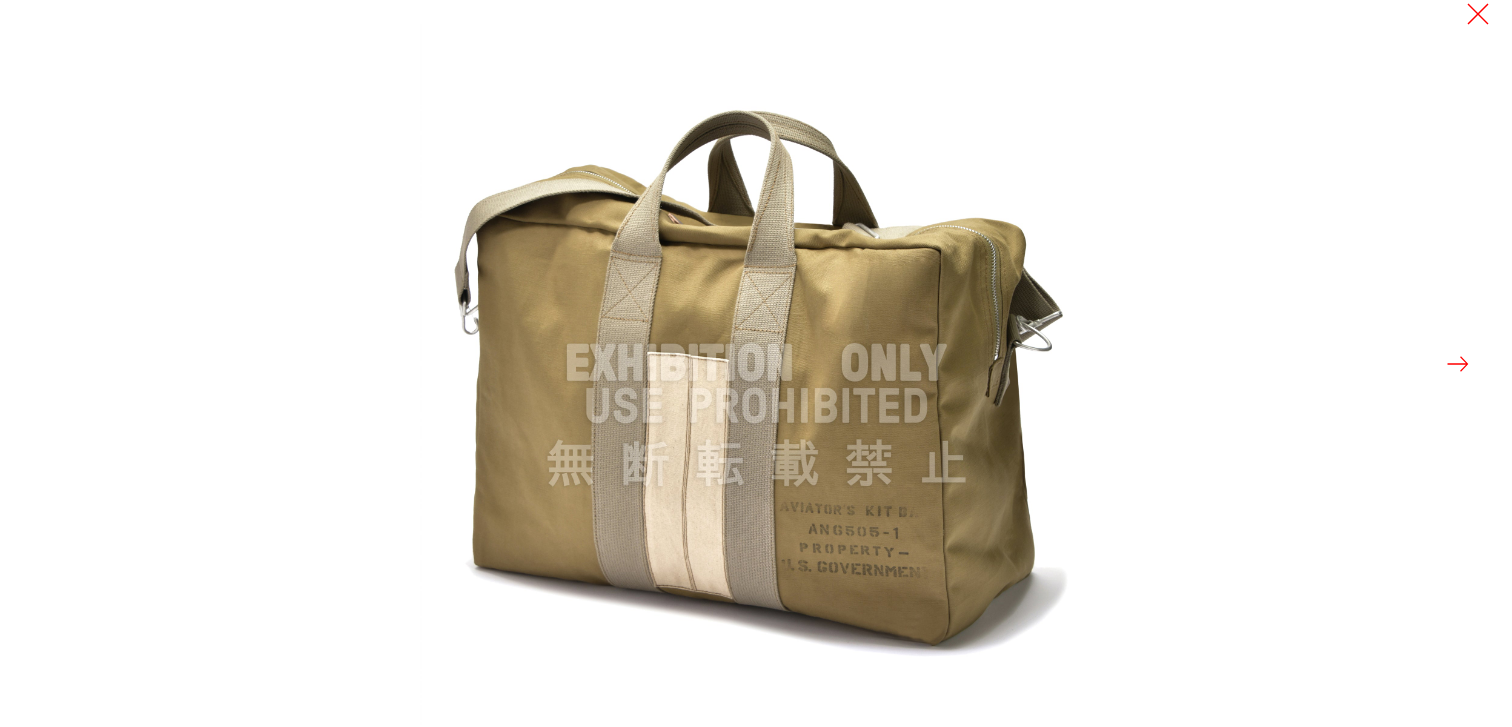 click at bounding box center [1458, 364] 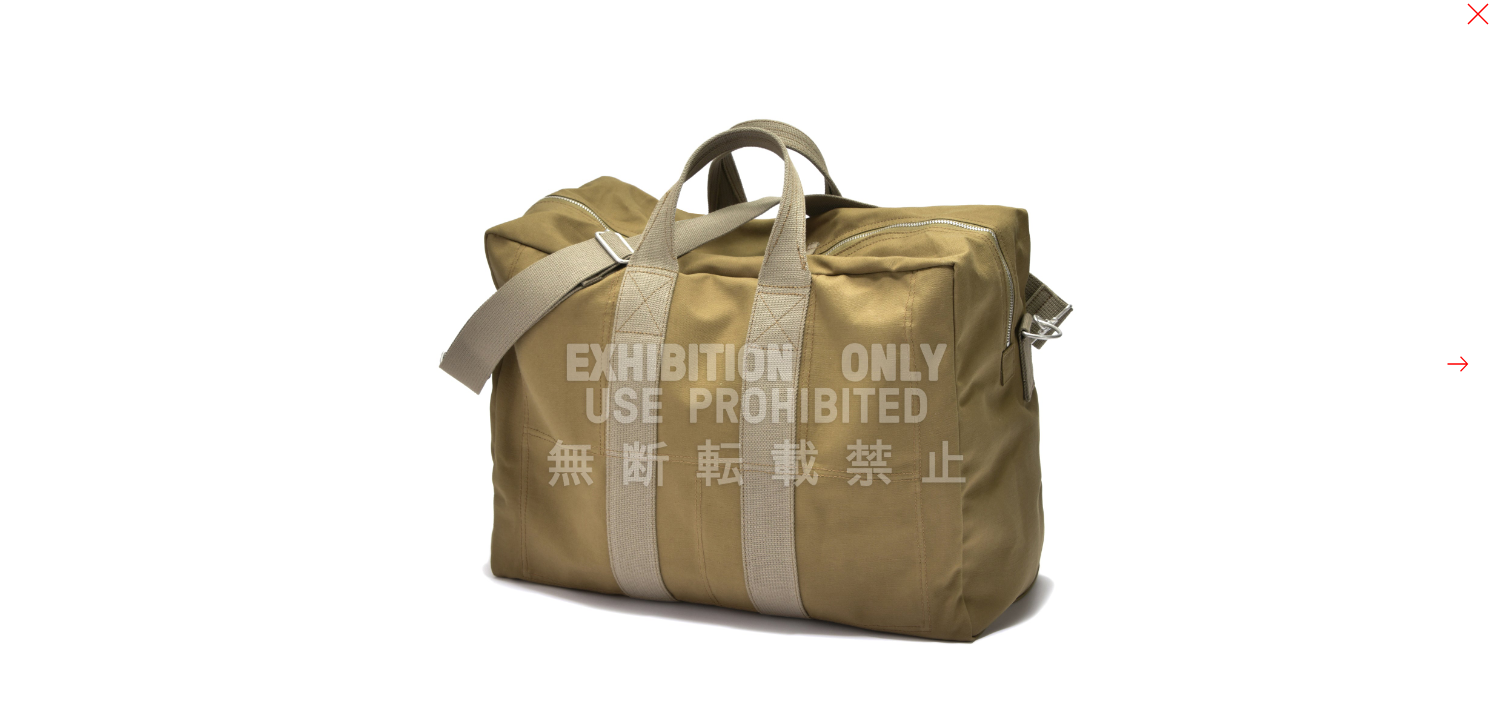 click at bounding box center [1458, 364] 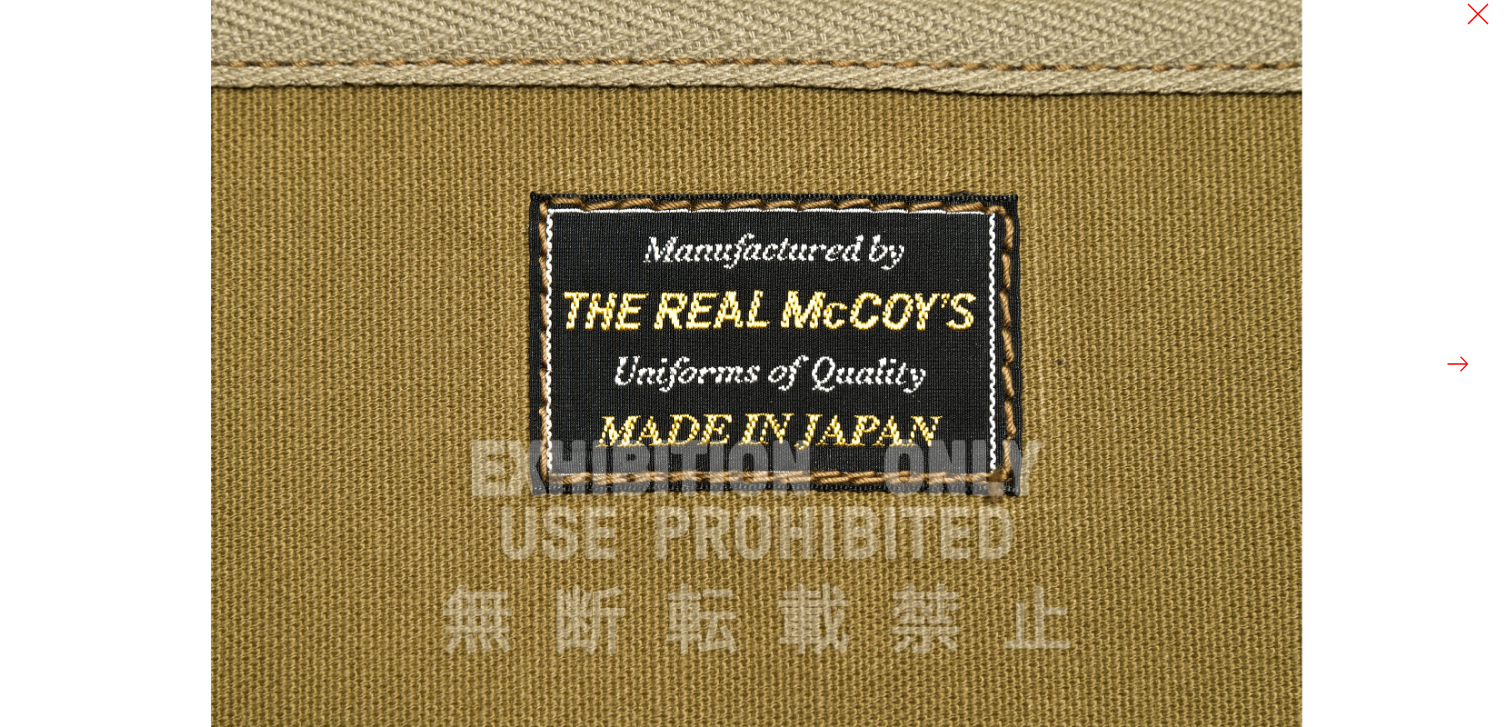 click at bounding box center [1458, 364] 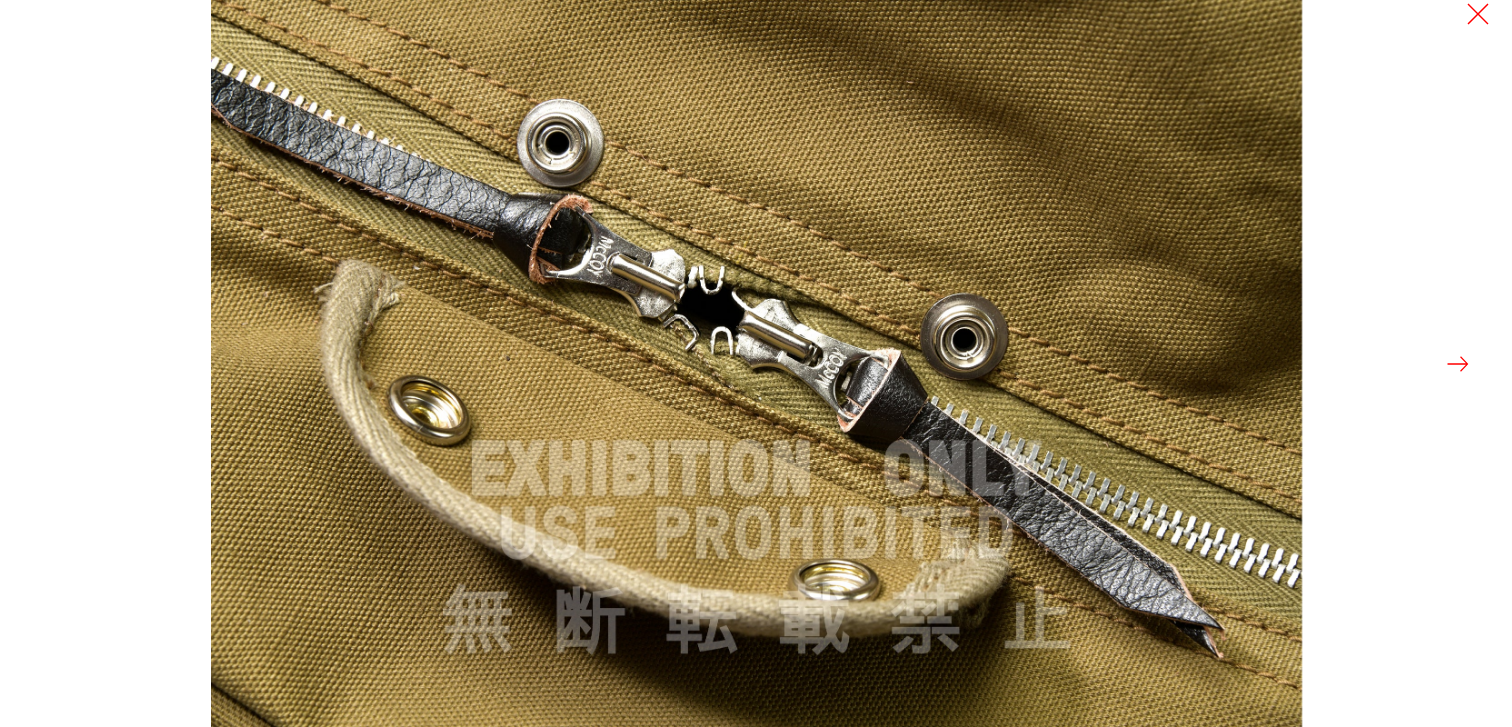 click at bounding box center [1458, 364] 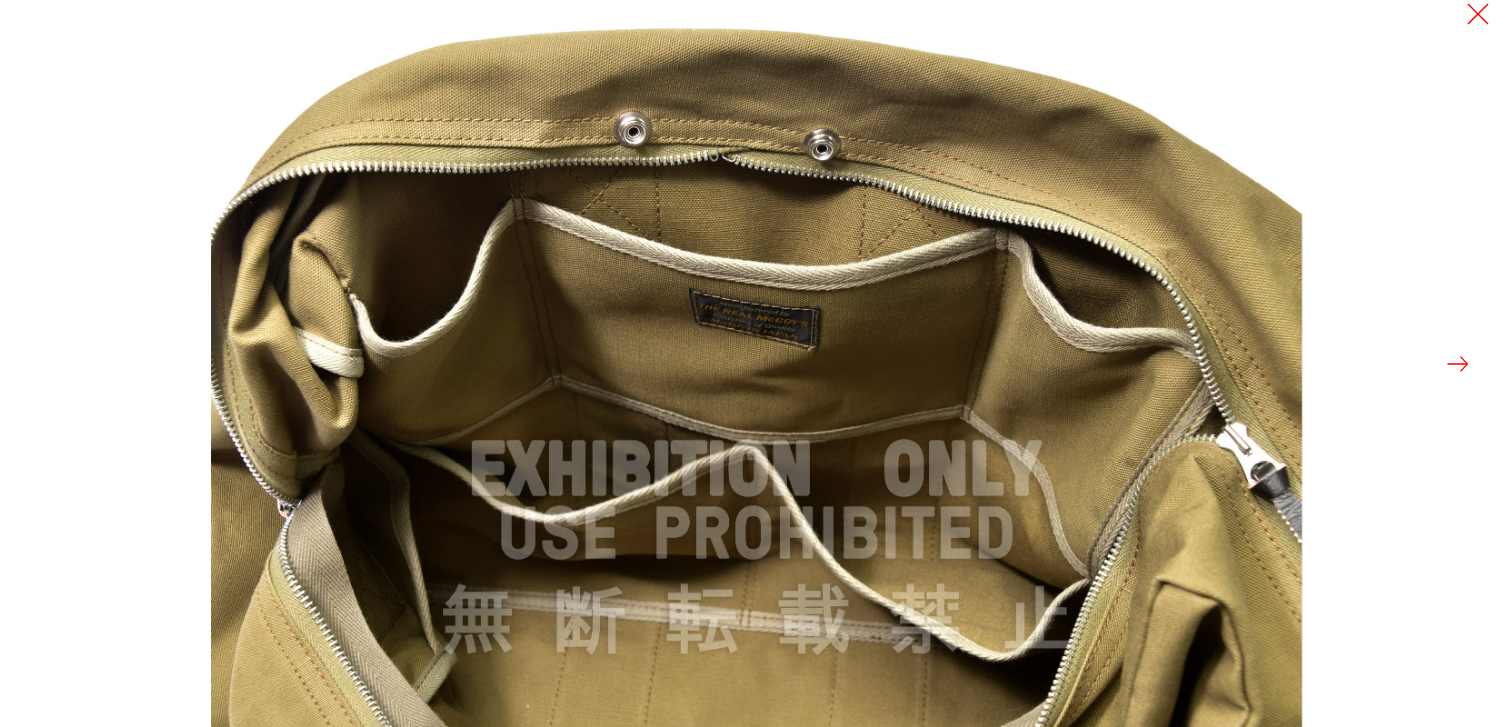 click at bounding box center (1458, 364) 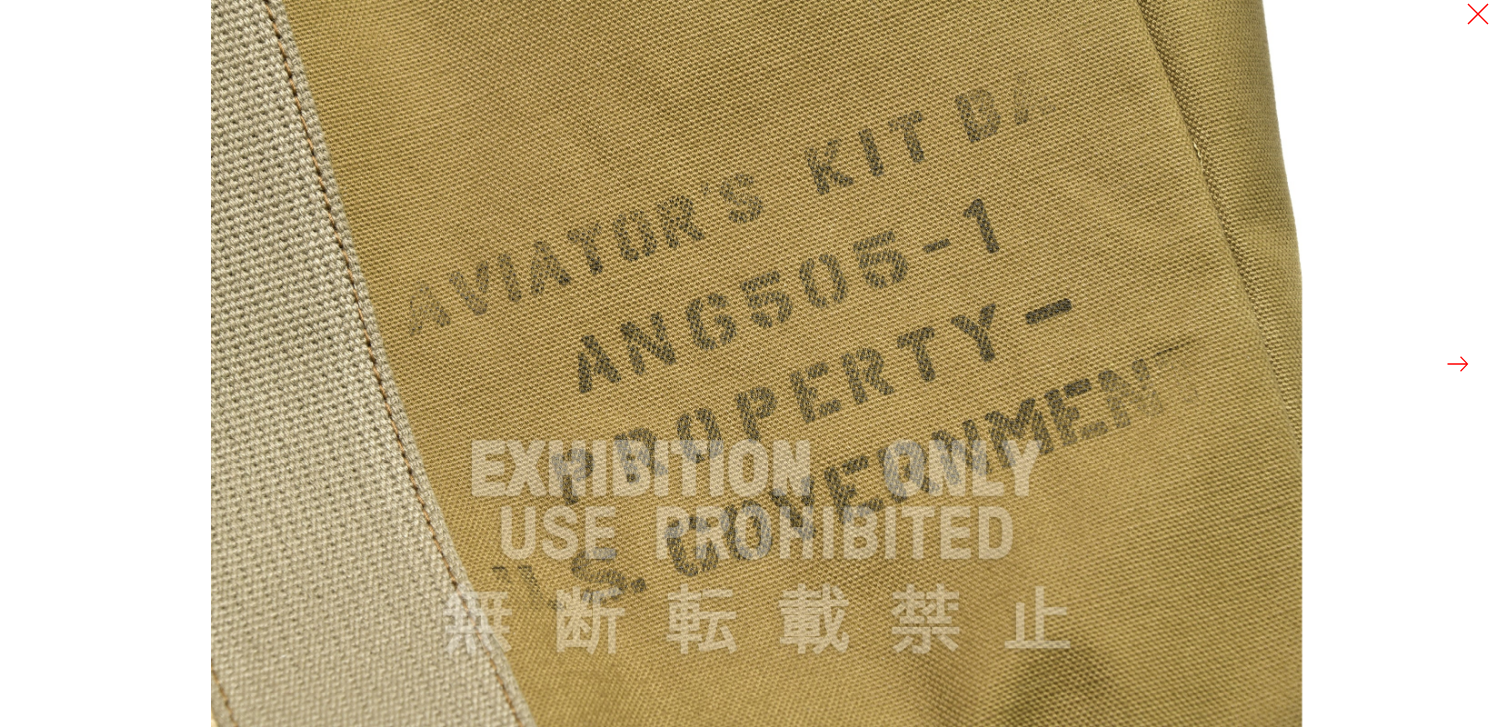 click at bounding box center [1458, 364] 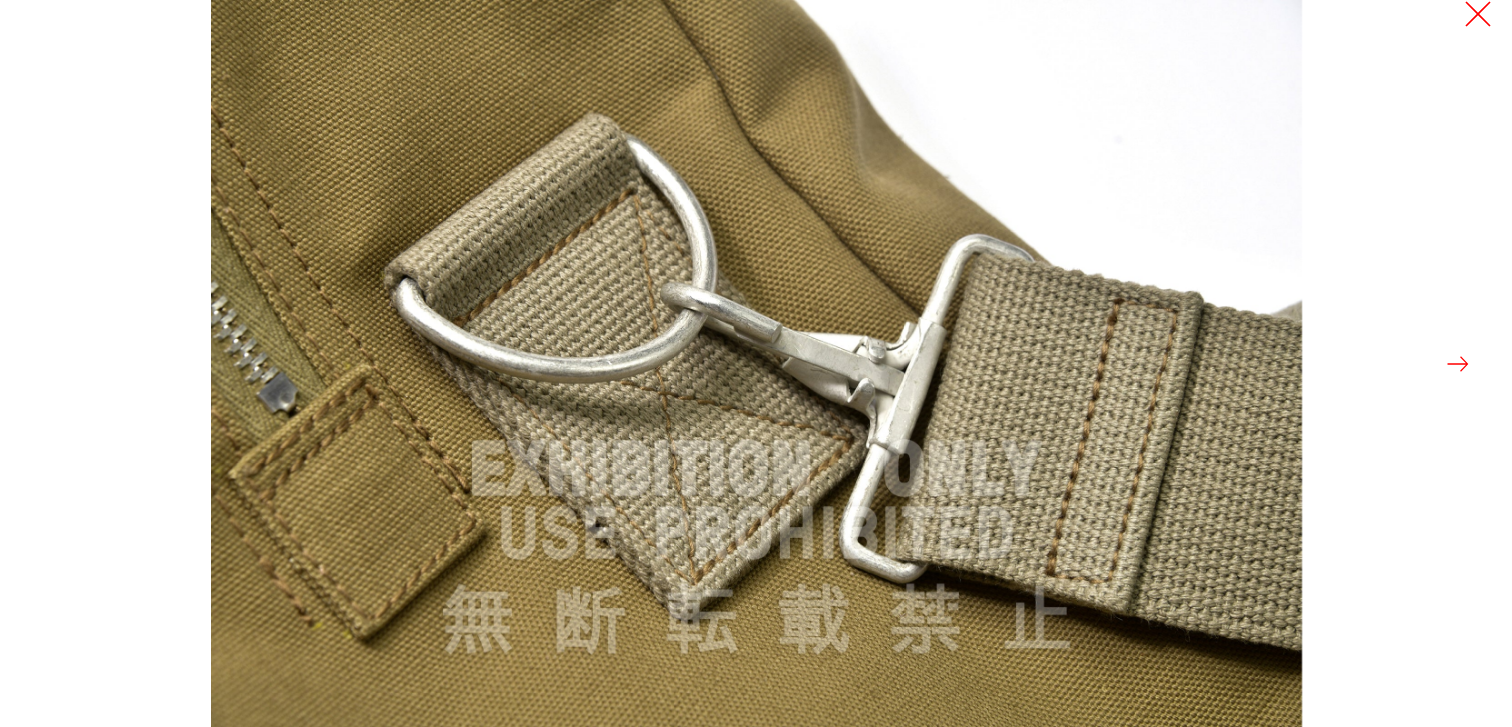 click at bounding box center (1478, 14) 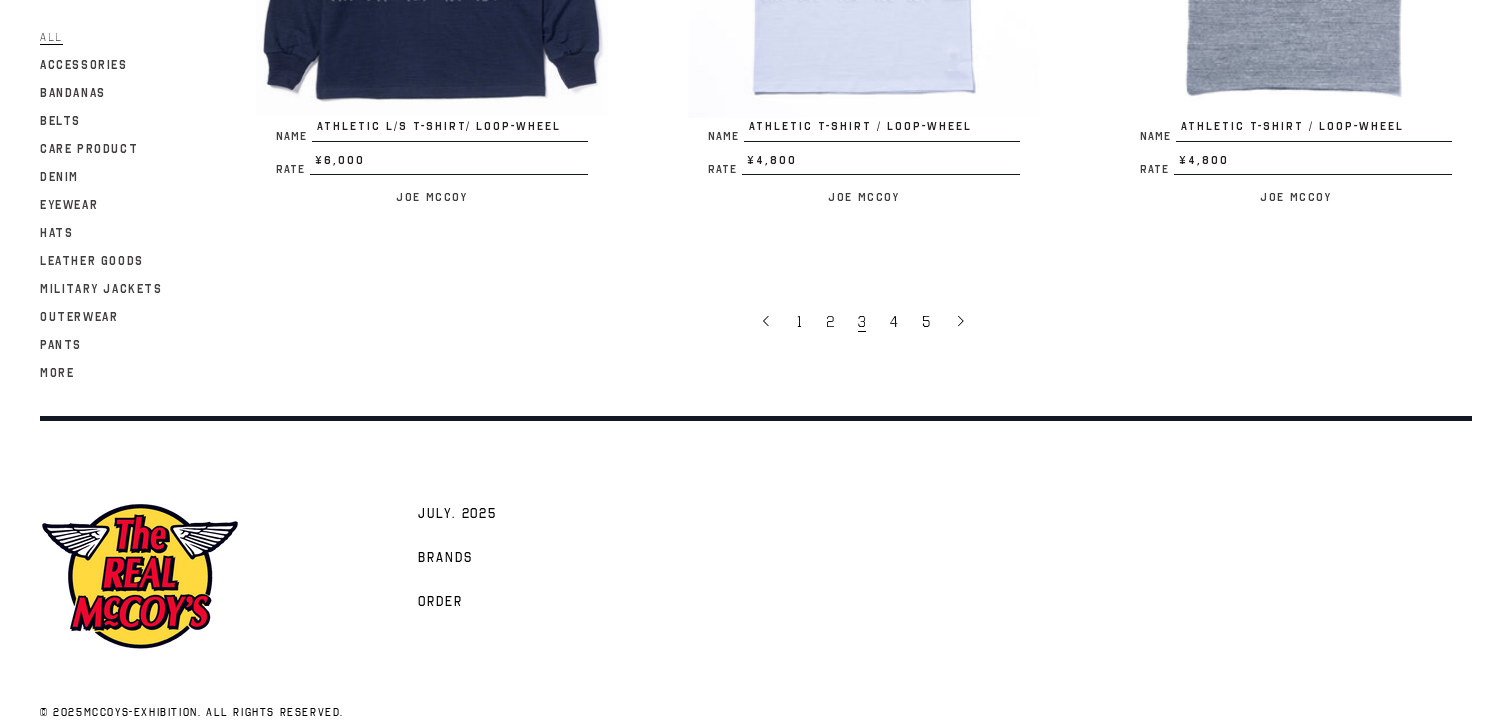 scroll, scrollTop: 4055, scrollLeft: 0, axis: vertical 